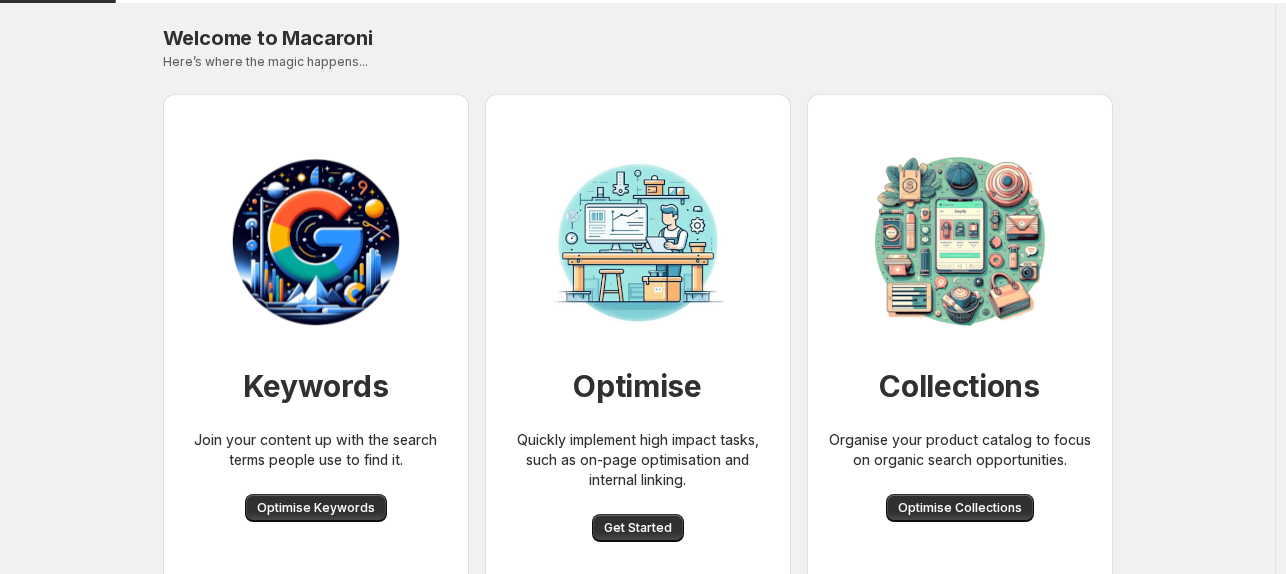scroll, scrollTop: 0, scrollLeft: 0, axis: both 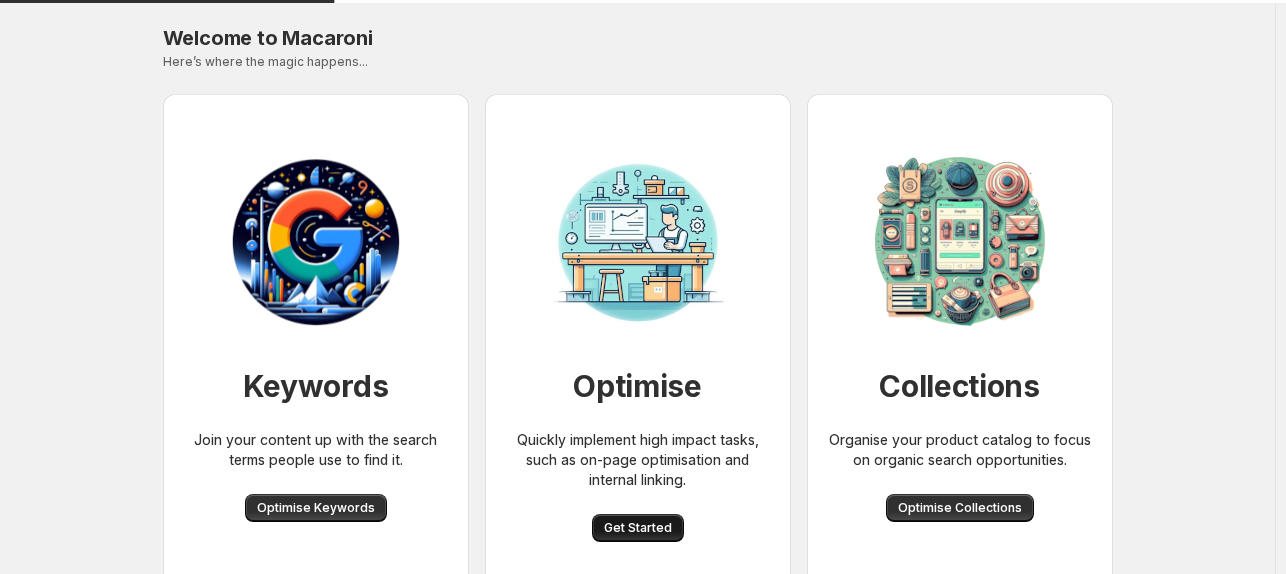 click on "Get Started" at bounding box center [638, 528] 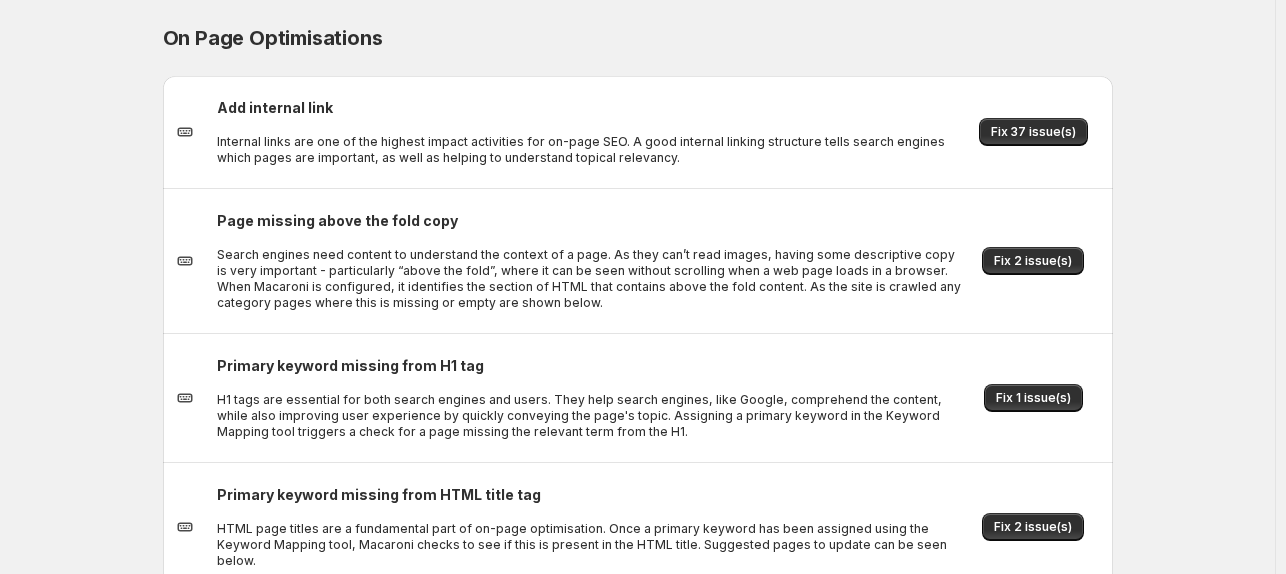 click on "On Page Optimisations. This page is ready On Page Optimisations Add internal link Internal links are one of the highest impact activities for on-page SEO. A good internal linking structure tells search engines which pages are important, as well as helping to understand topical relevancy. Fix 37 issue(s) Page missing above the fold copy Search engines need content to understand the context of a page. As they can’t read images, having some descriptive copy is very important - particularly “above the fold”, where it can be seen without scrolling when a web page loads in a browser. When Macaroni is configured, it identifies the section of HTML that contains above the fold content. As the site is crawled any category pages where this is missing or empty are shown below.  Fix 2 issue(s) Primary keyword missing from H1 tag Fix 1 issue(s) Primary keyword missing from HTML title tag Fix 2 issue(s)" at bounding box center [637, 295] 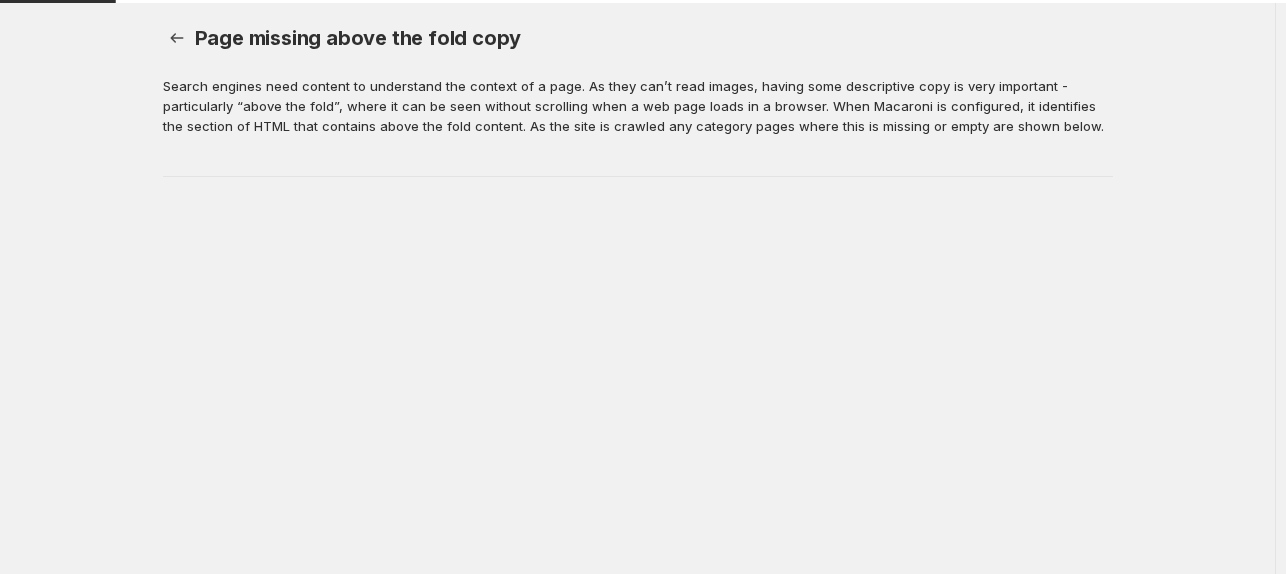 scroll, scrollTop: 0, scrollLeft: 0, axis: both 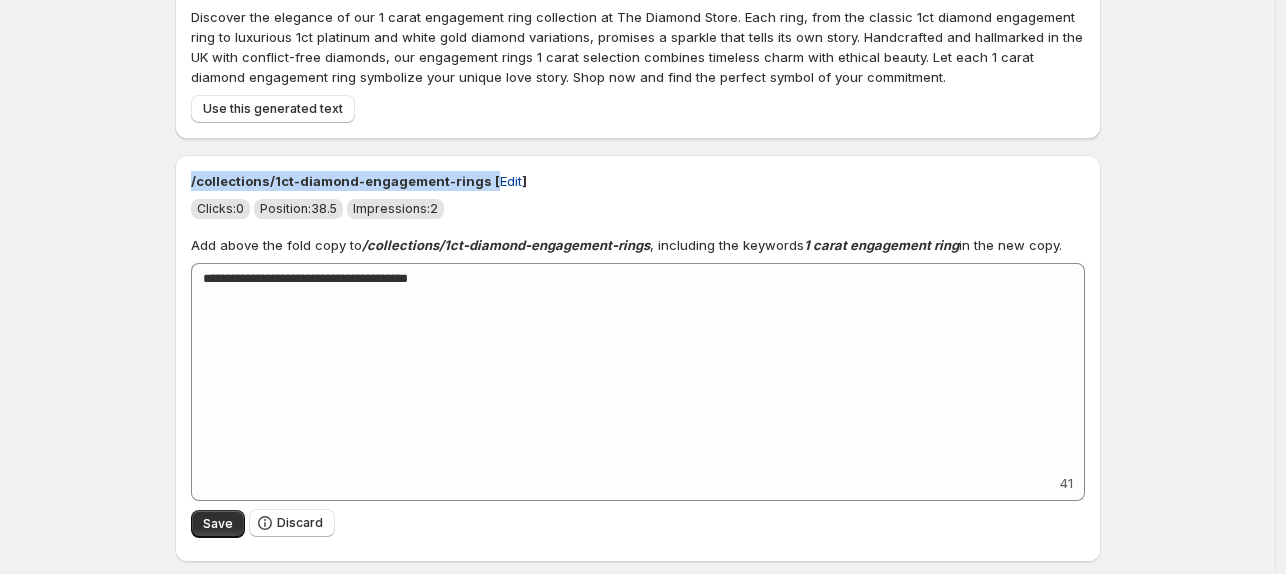 drag, startPoint x: 246, startPoint y: 179, endPoint x: 476, endPoint y: 185, distance: 230.07825 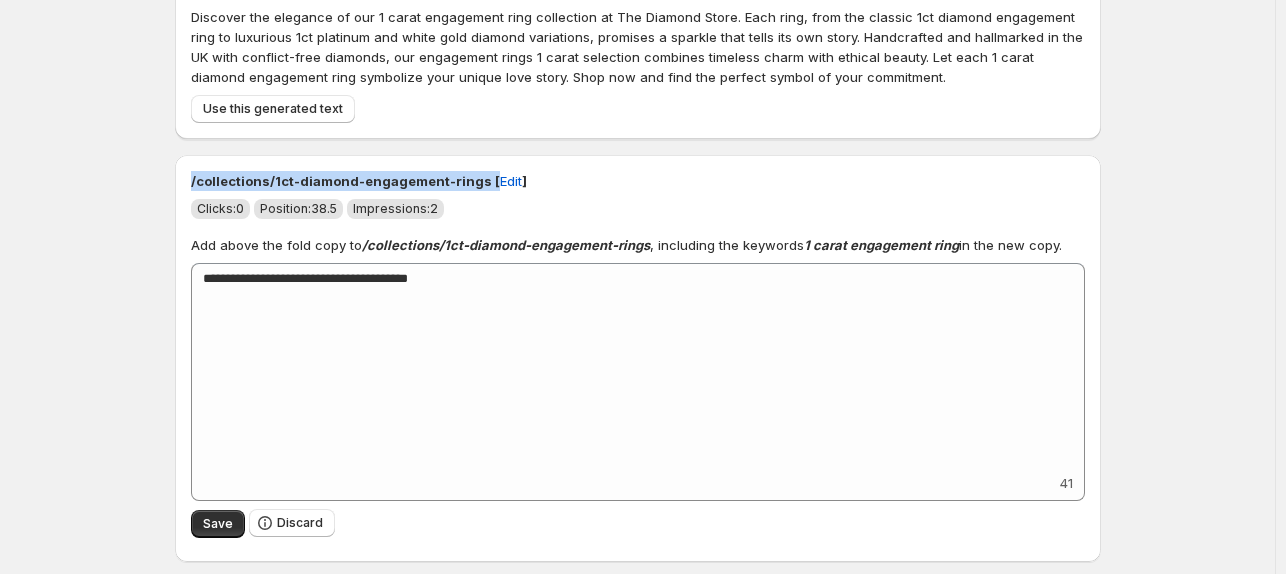 copy on "/collections/1ct-diamond-engagement-rings   [ Edit" 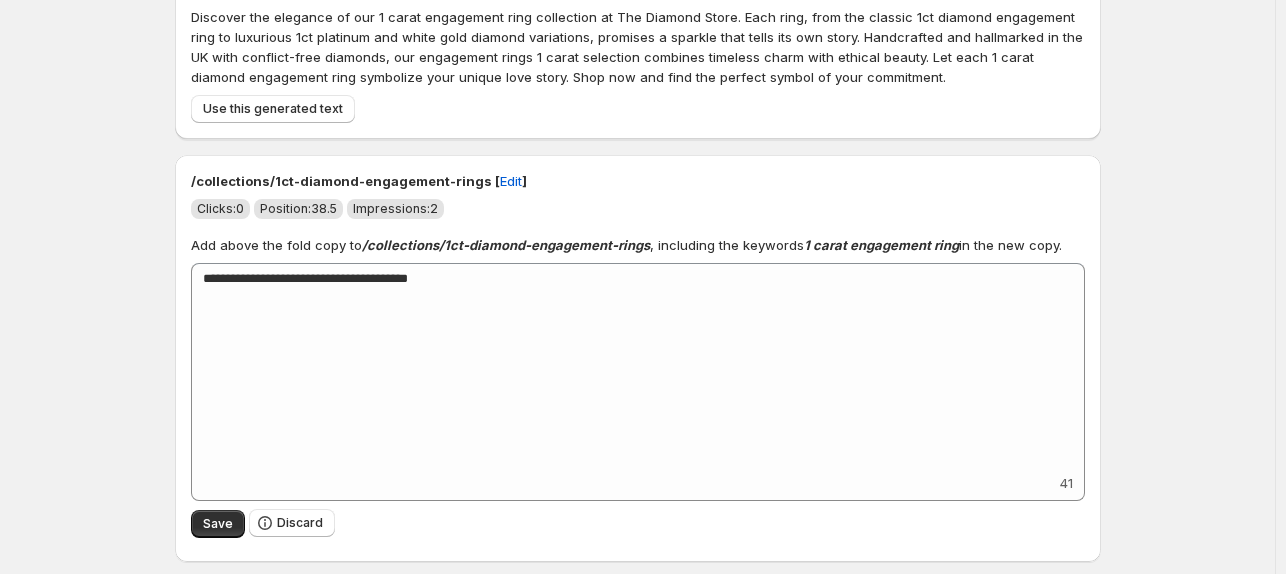 click on "Page missing above the fold copy. This page is ready Page missing above the fold copy Search engines need content to understand the context of a page. As they can’t read images, having some descriptive copy is very important - particularly “above the fold”, where it can be seen without scrolling when a web page loads in a browser. When Macaroni is configured, it identifies the section of HTML that contains above the fold content. As the site is crawled any category pages where this is missing or empty are shown below.  We suggest replacing this text with: Discover Elegance Redefined with Our Matching Lily Wedding Rings. Explore our curated selection of the 42 best Lily wedding rings, each designed to symbolize your unique bond. Whether you're proposing or celebrating a lifetime together, find the perfect set that speaks to your love story. Shop now and let your journey begin with beauty and harmony at The Diamond Store. Use this generated text     [ Edit ] Clicks:  0 Impressions:  0  in the new copy. 36" at bounding box center (637, -138) 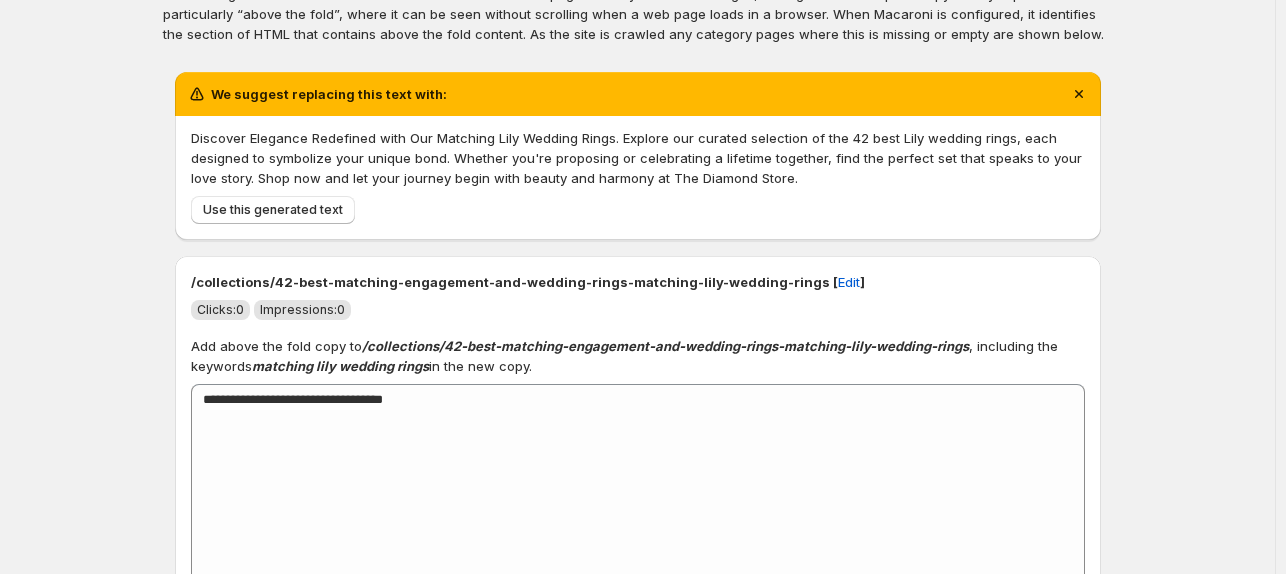 scroll, scrollTop: 0, scrollLeft: 0, axis: both 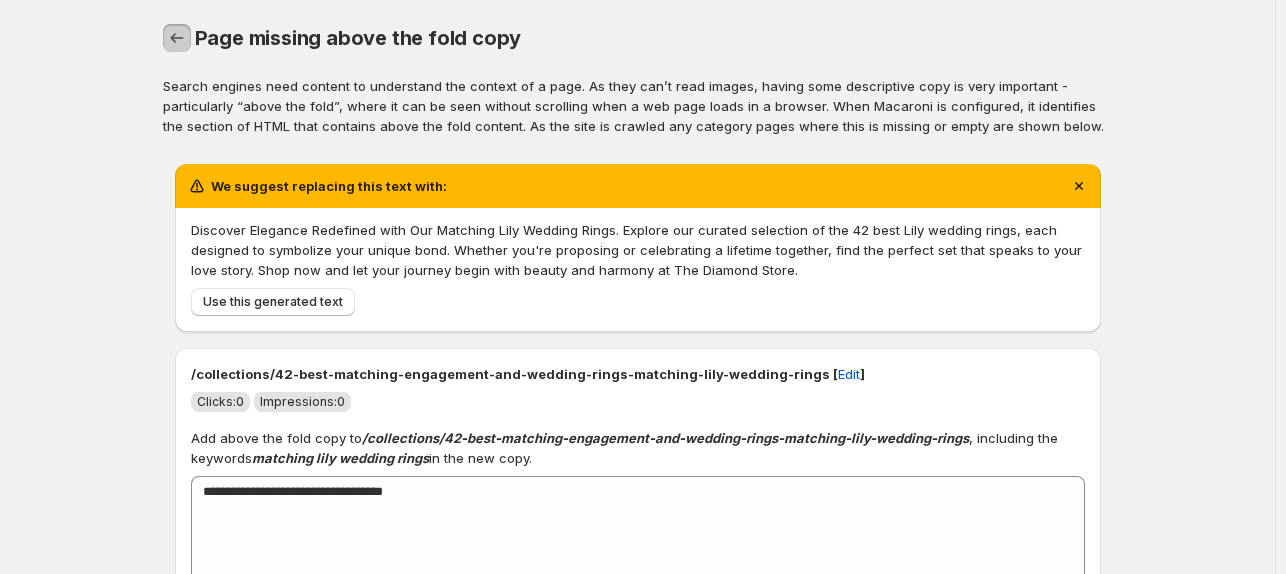 click 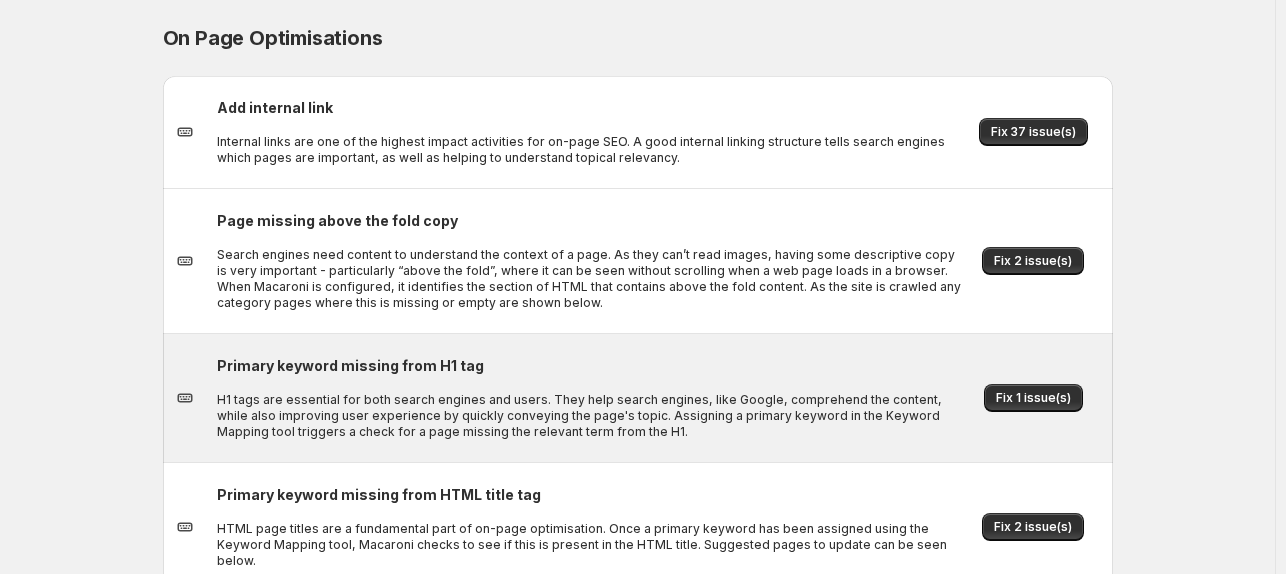click on "H1 tags are essential for both search engines and users. They help search engines, like Google, comprehend the content, while also improving user experience by quickly conveying the page's topic. Assigning a primary keyword in the Keyword Mapping tool triggers a check for a page missing the relevant term from the H1." at bounding box center [590, 416] 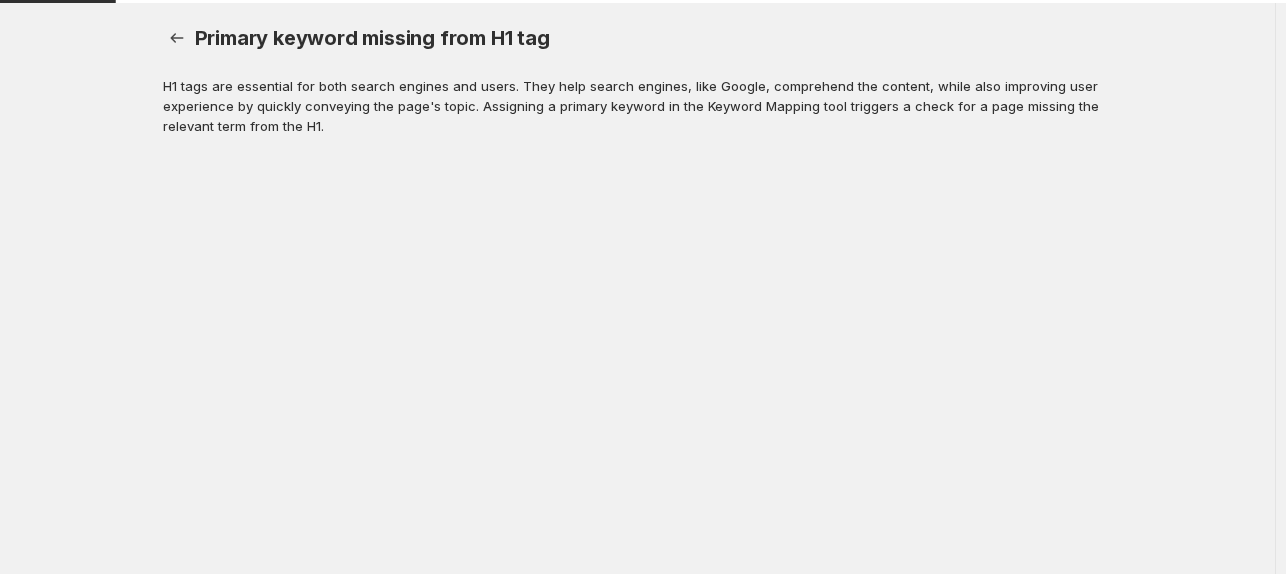 scroll, scrollTop: 0, scrollLeft: 0, axis: both 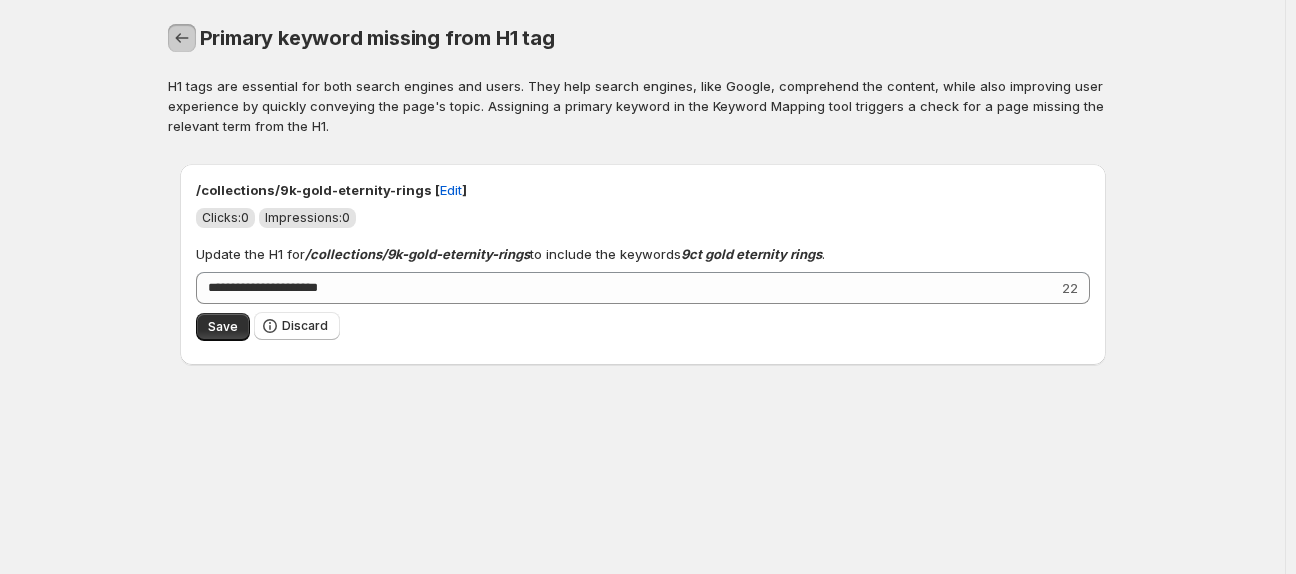 click 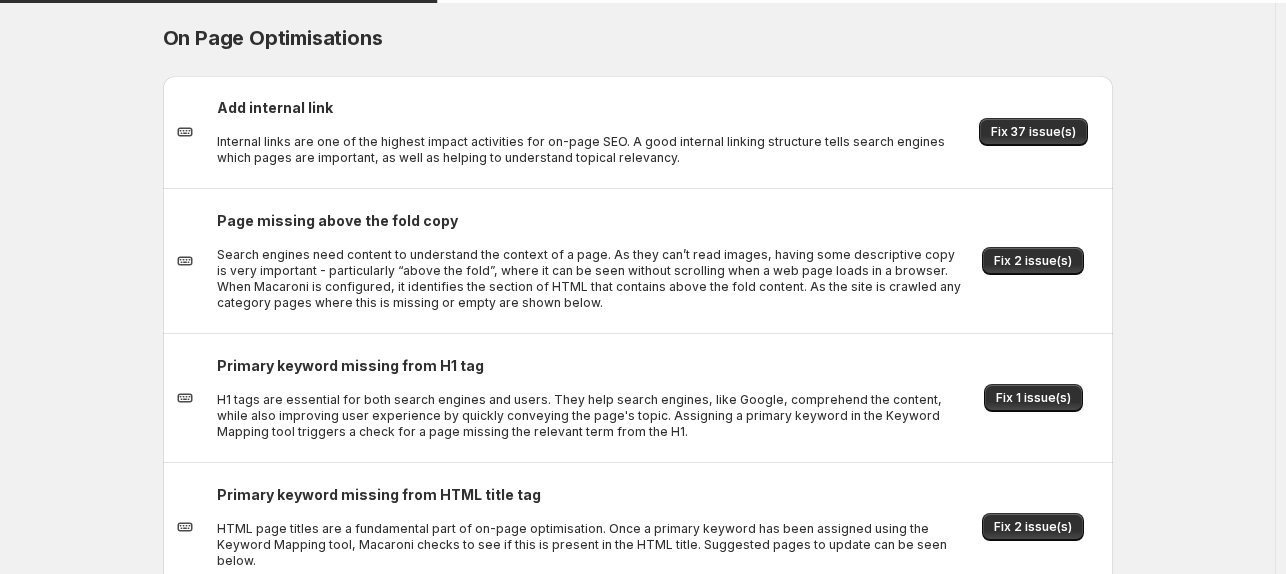 scroll, scrollTop: 0, scrollLeft: 0, axis: both 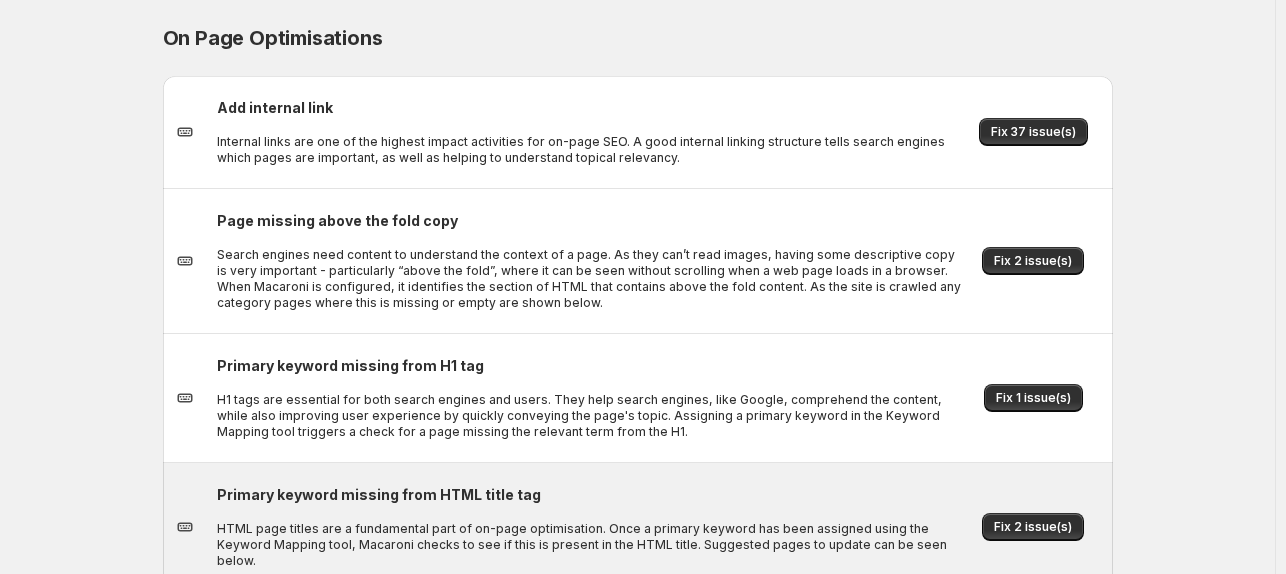 click on "Primary keyword missing from HTML title tag HTML page titles are a fundamental part of on-page optimisation. Once a primary keyword has been assigned using the Keyword Mapping tool, Macaroni checks to see if this is present in the HTML title. Suggested pages to update can be seen below." at bounding box center [590, 527] 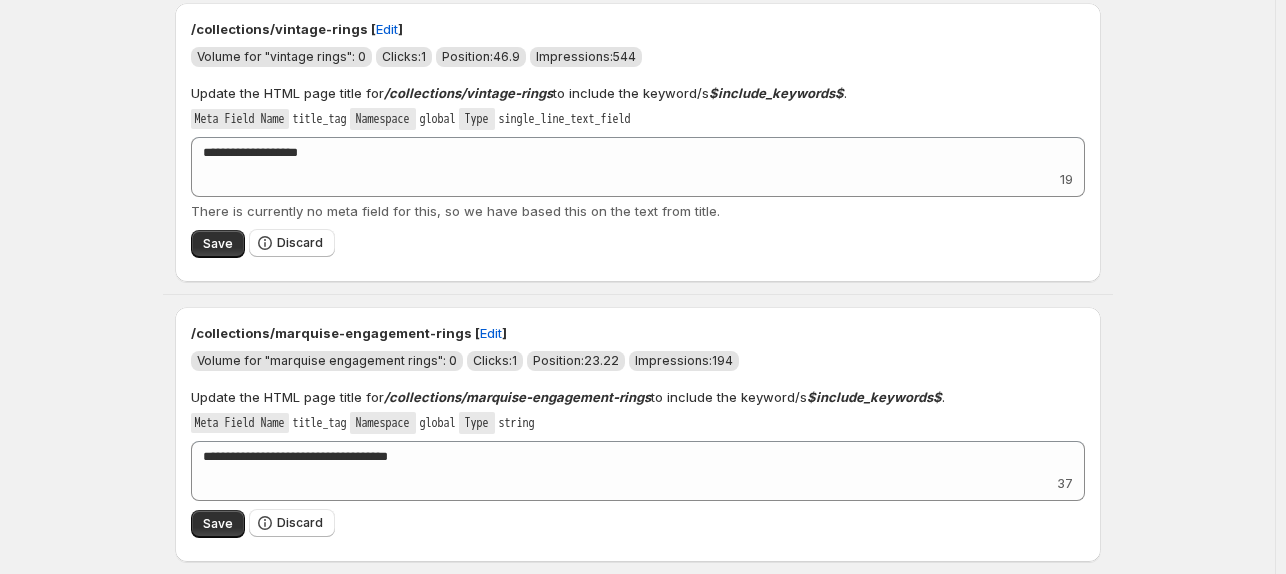 scroll, scrollTop: 0, scrollLeft: 0, axis: both 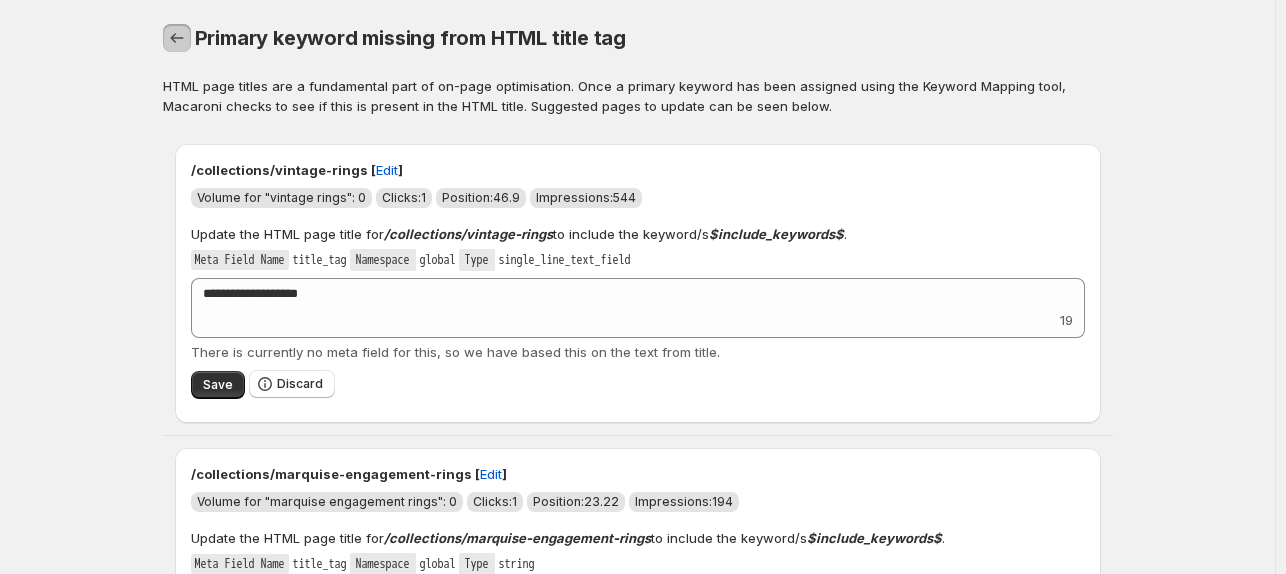click 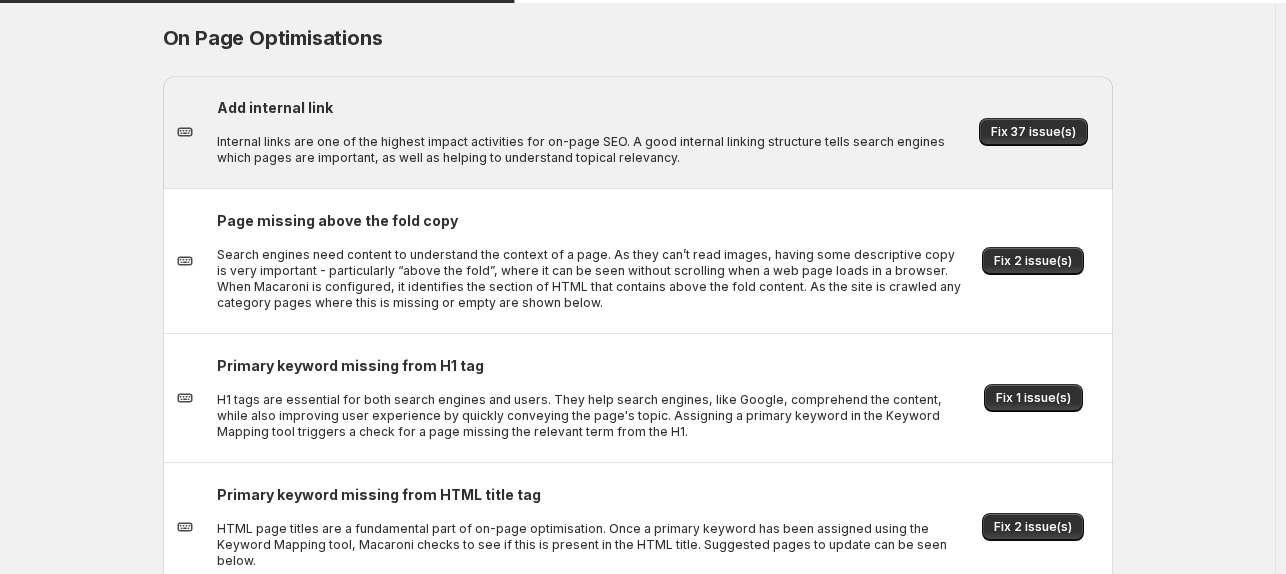 click on "Internal links are one of the highest impact activities for on-page SEO. A good internal linking structure tells search engines which pages are important, as well as helping to understand topical relevancy." at bounding box center (588, 150) 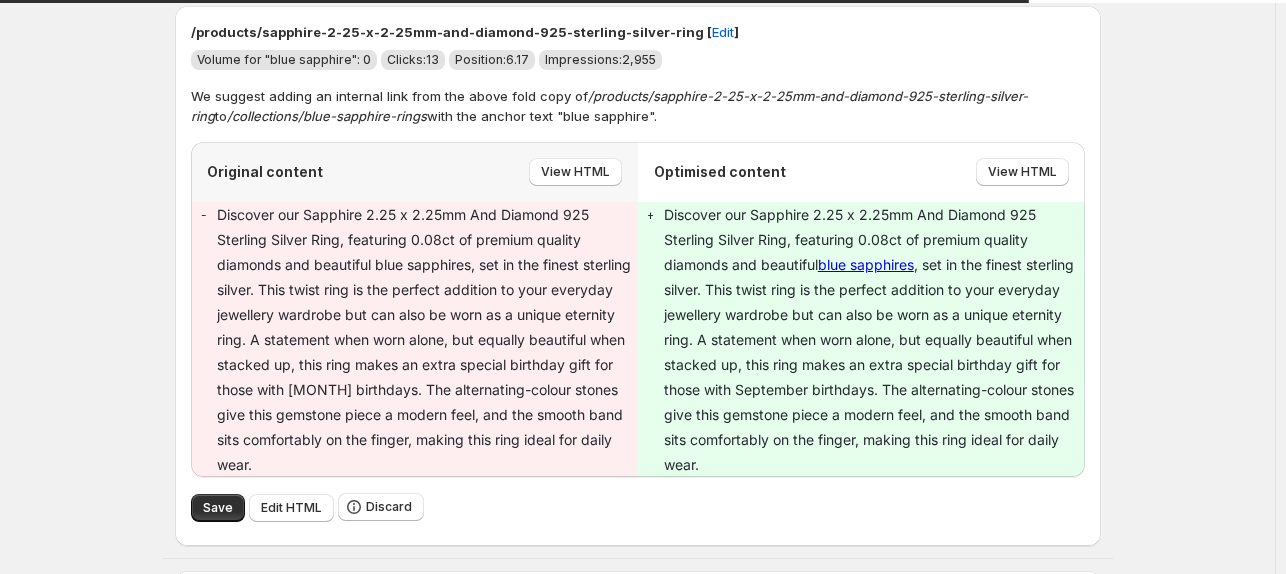scroll, scrollTop: 205, scrollLeft: 0, axis: vertical 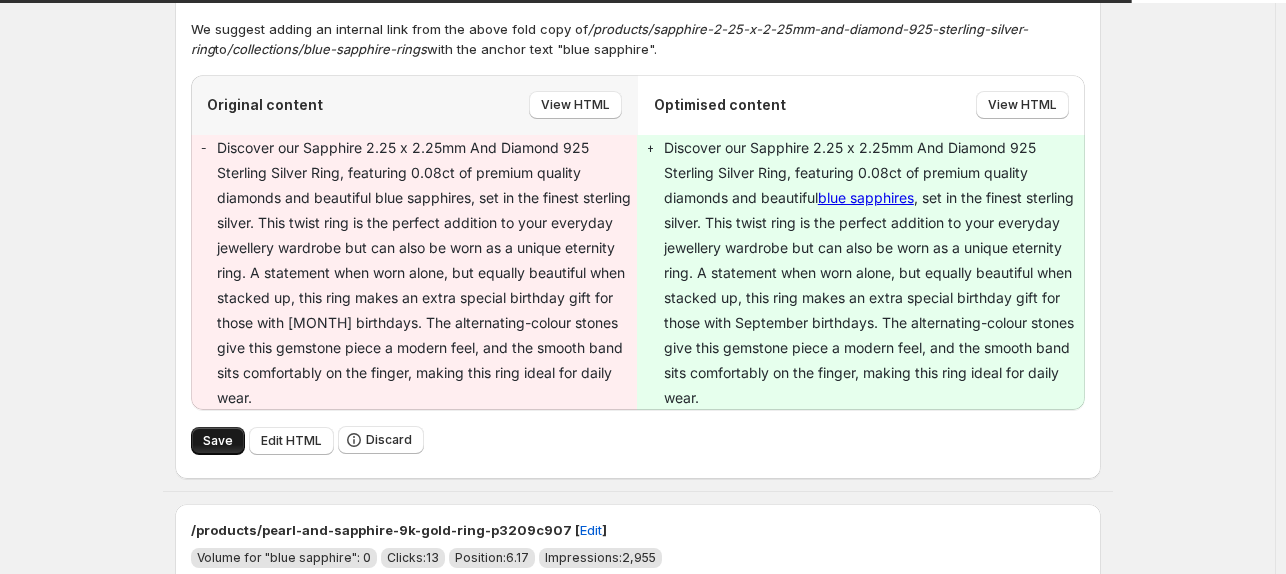 click on "Save" at bounding box center [218, 441] 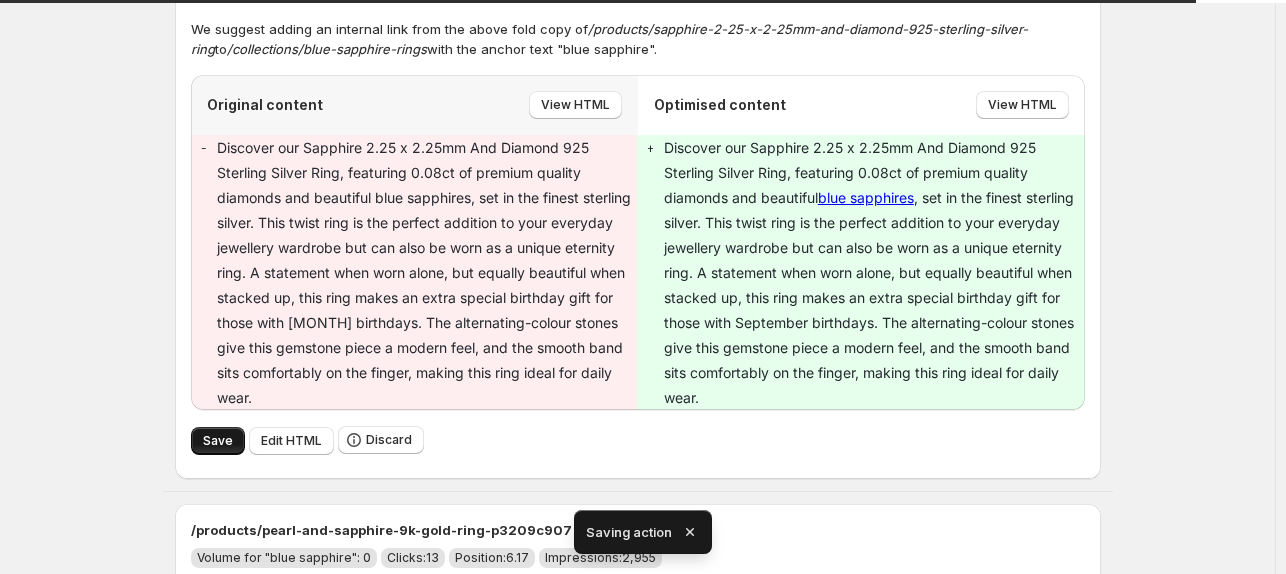 scroll, scrollTop: 0, scrollLeft: 0, axis: both 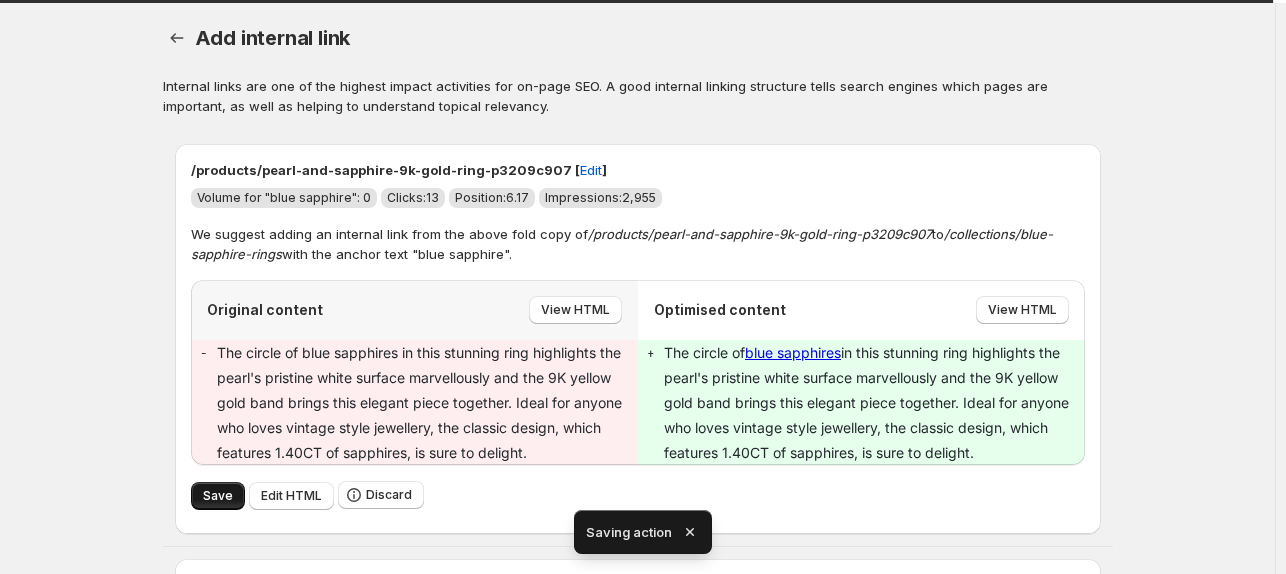 click on "Save" at bounding box center (218, 496) 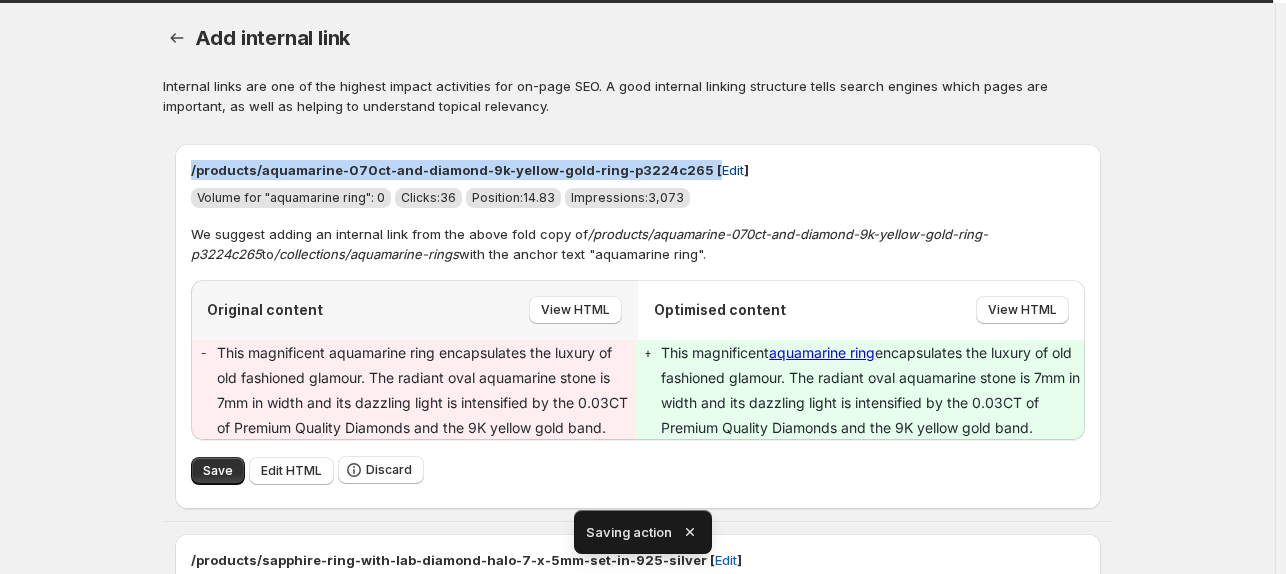 drag, startPoint x: 196, startPoint y: 170, endPoint x: 683, endPoint y: 174, distance: 487.01642 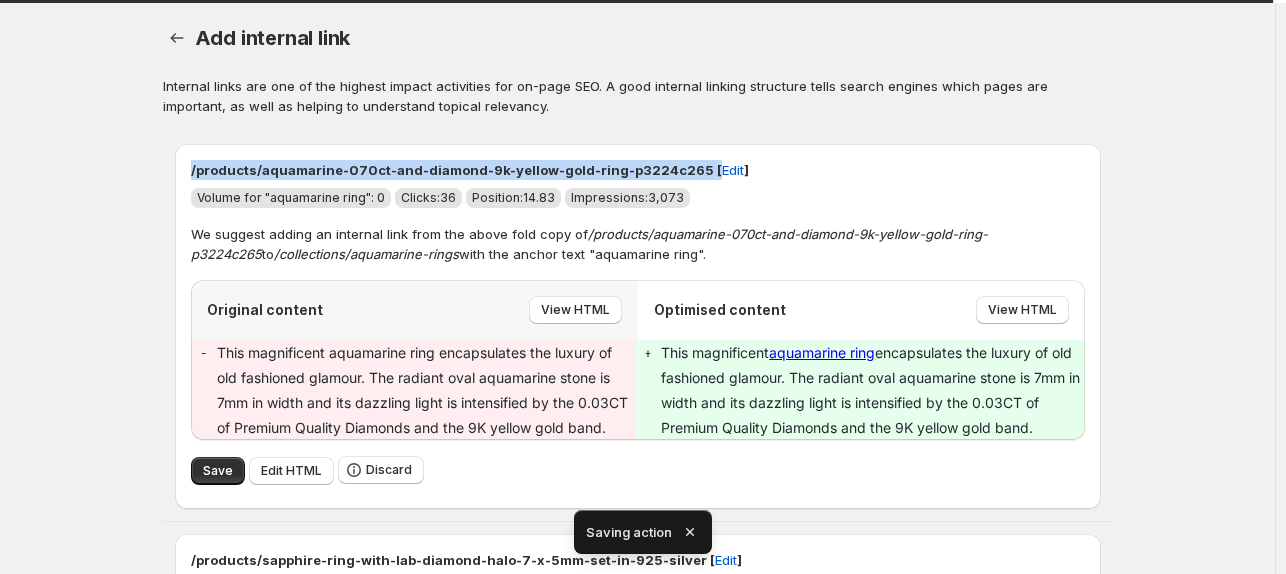 copy on "/products/aquamarine-070ct-and-diamond-9k-yellow-gold-ring-p3224c265   [ Edit" 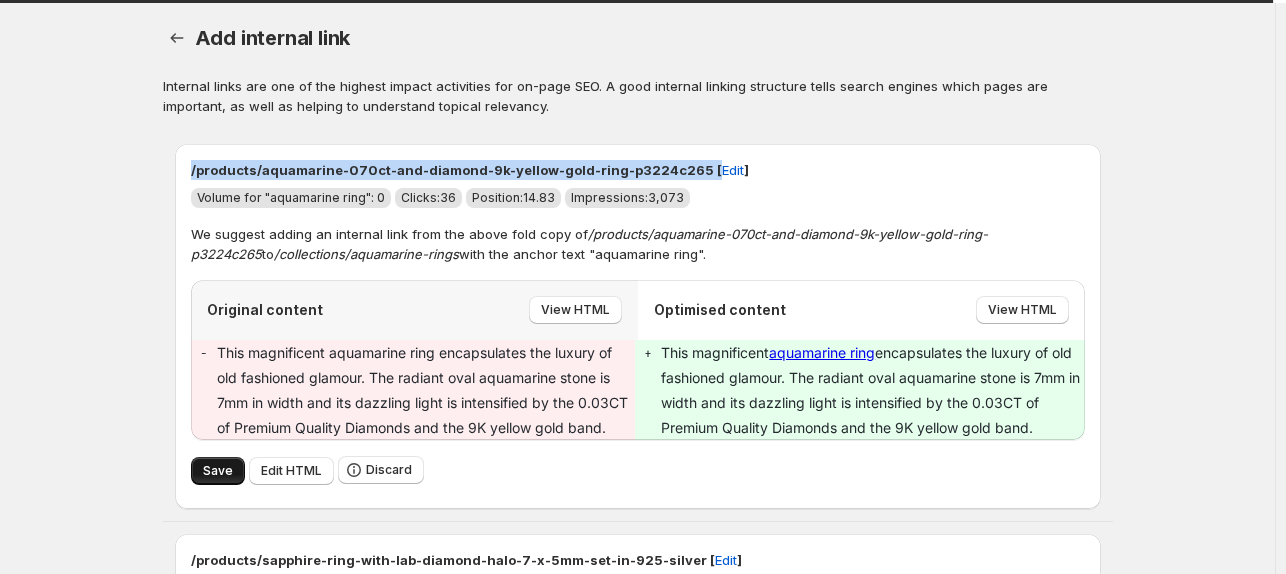 click on "Save" at bounding box center [218, 471] 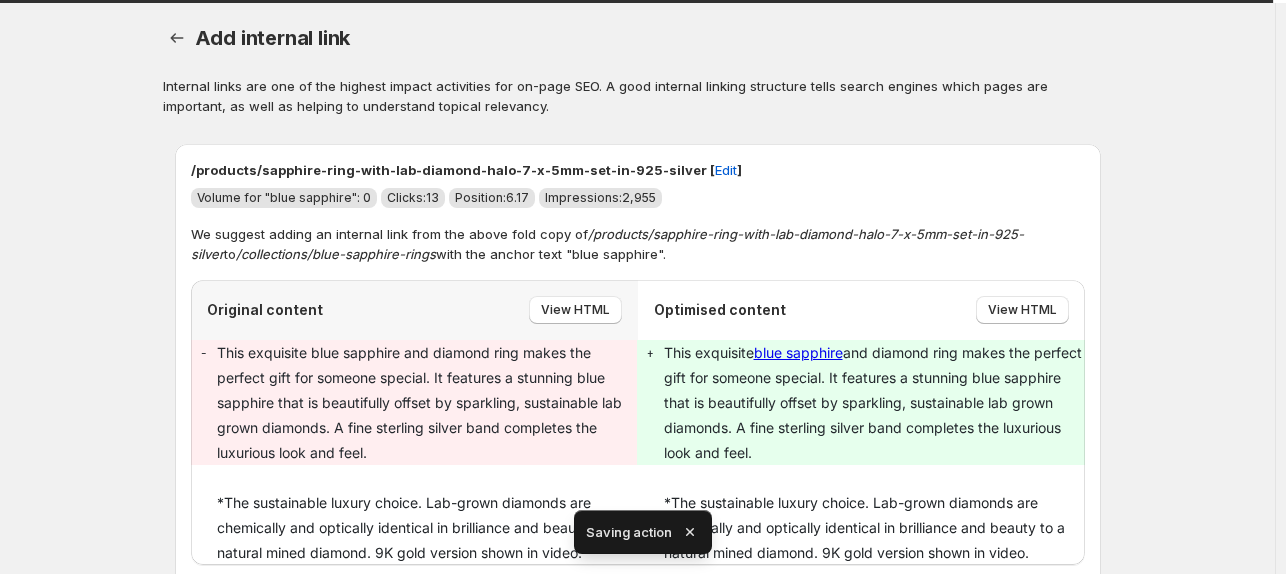 scroll, scrollTop: 126, scrollLeft: 0, axis: vertical 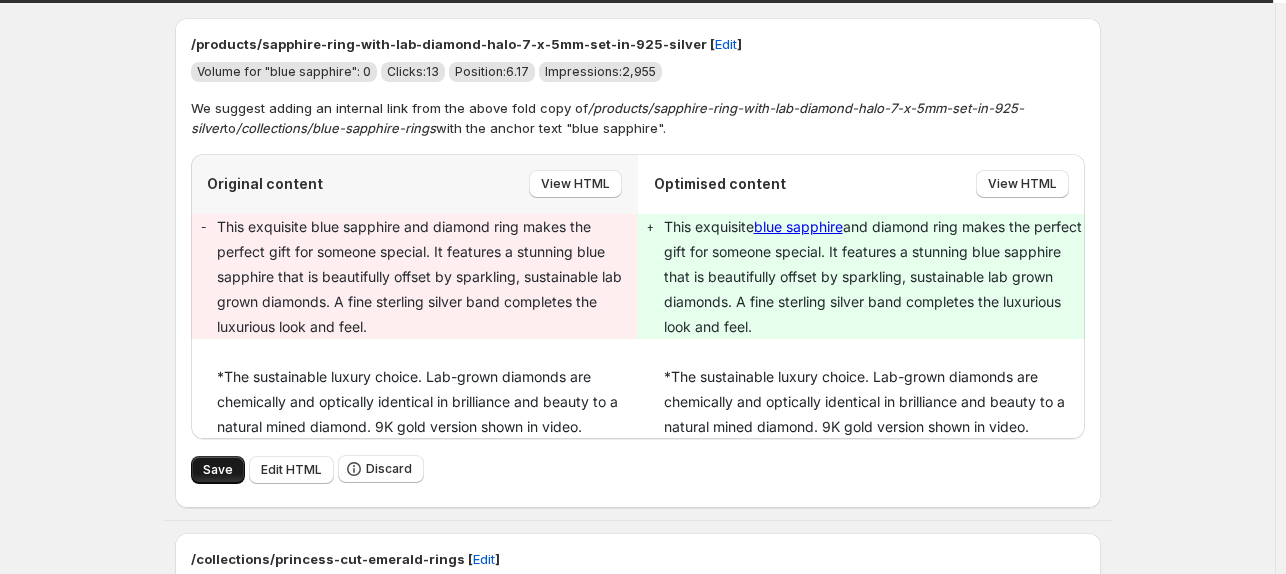 click on "Save" at bounding box center [218, 470] 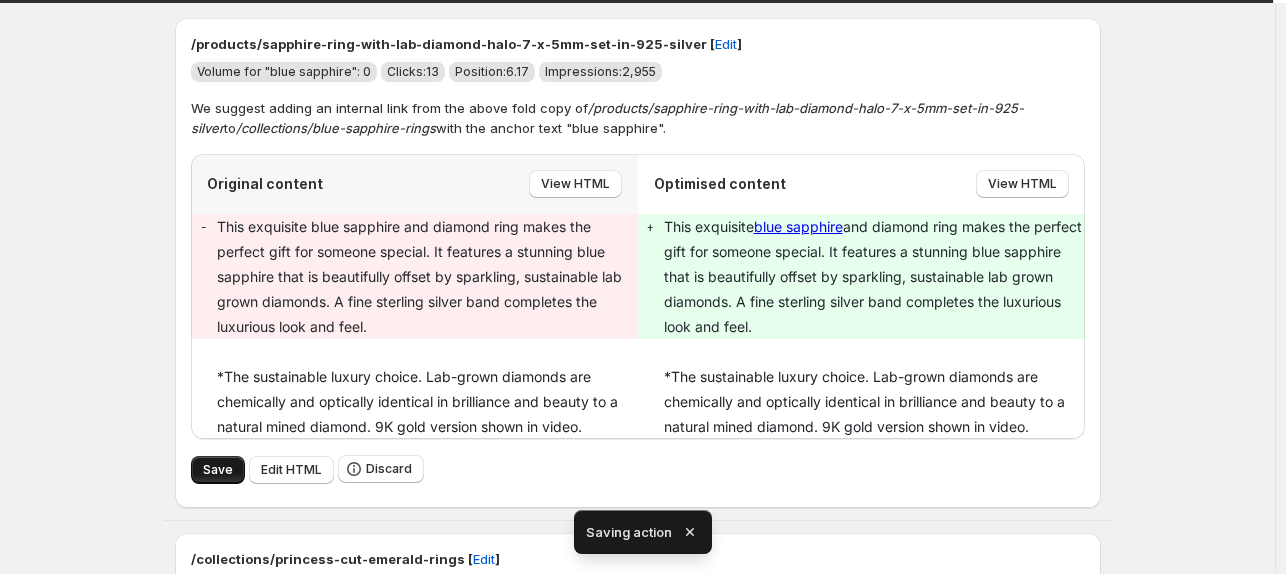 scroll, scrollTop: 0, scrollLeft: 0, axis: both 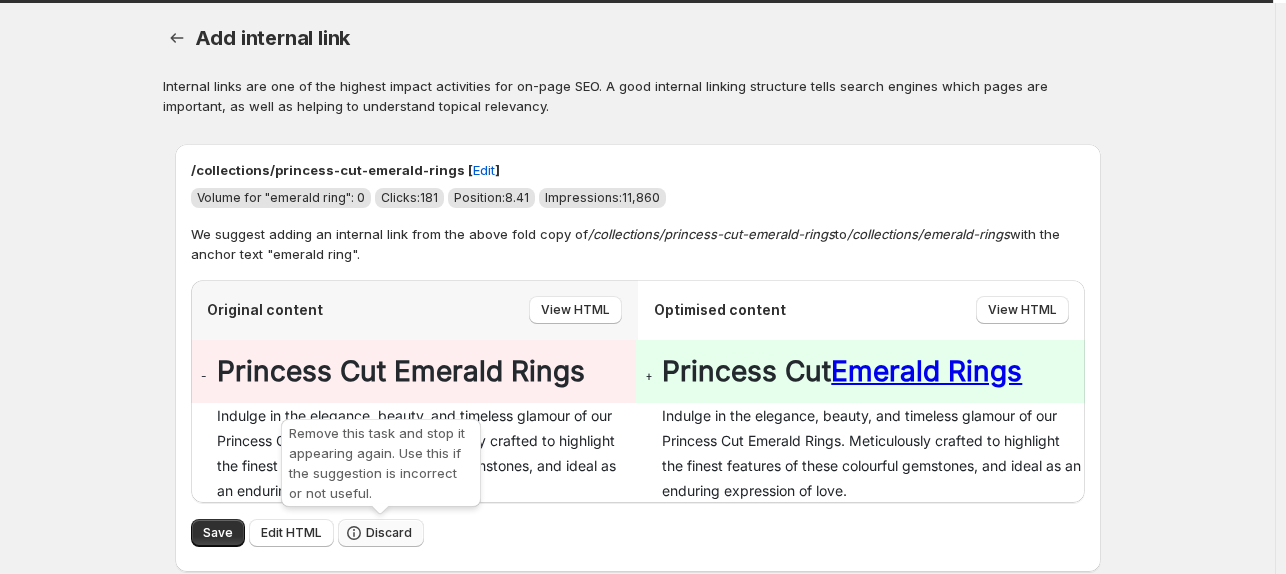 click on "Discard" at bounding box center (389, 533) 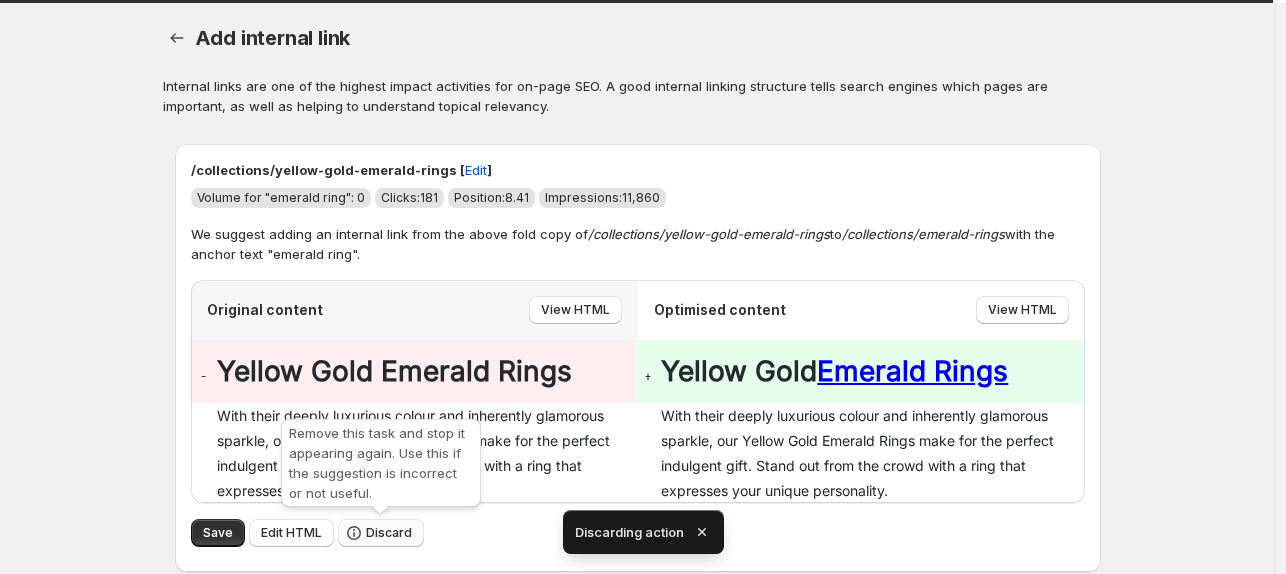 click on "Discard" at bounding box center (389, 533) 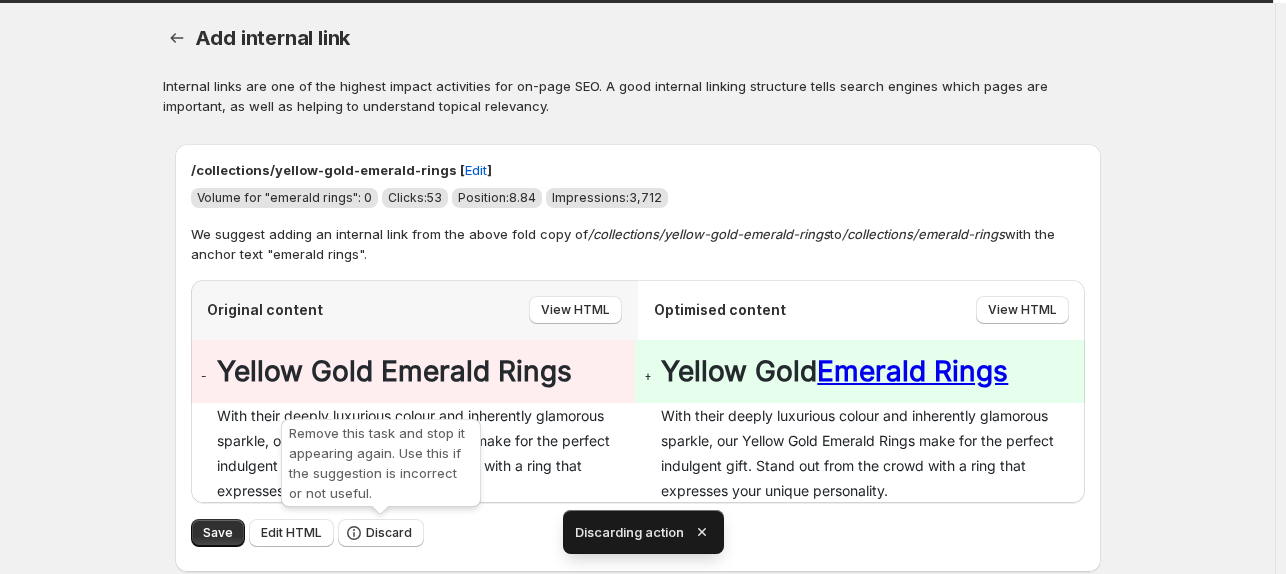click on "Discard" at bounding box center (389, 533) 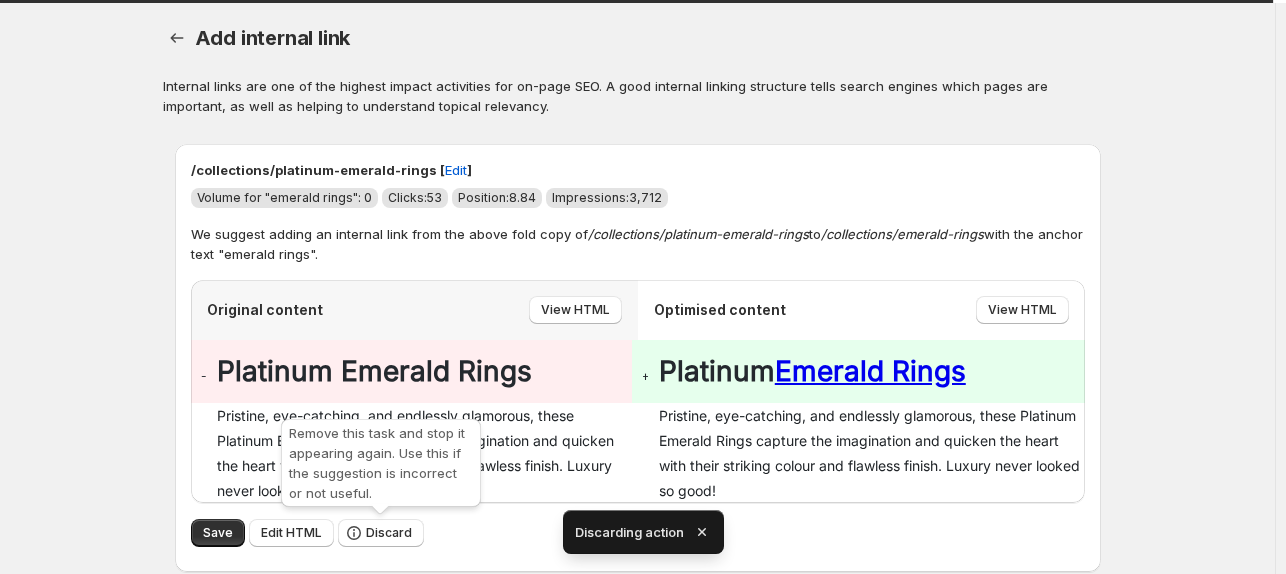 click on "Discard" at bounding box center [389, 533] 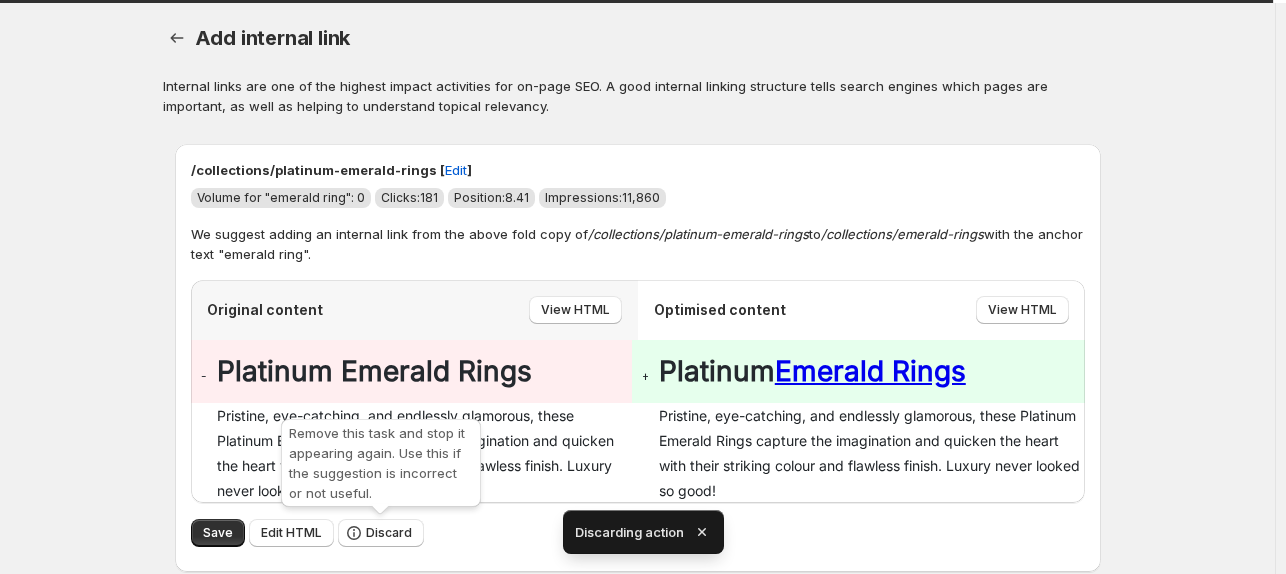click on "Discard" at bounding box center [389, 533] 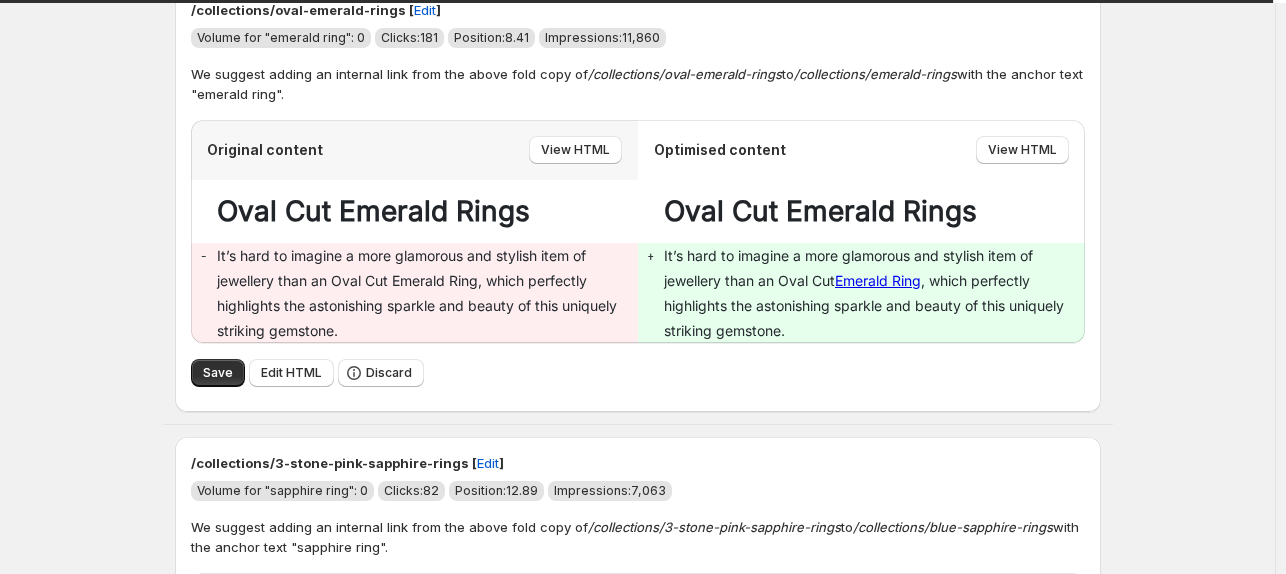 scroll, scrollTop: 207, scrollLeft: 0, axis: vertical 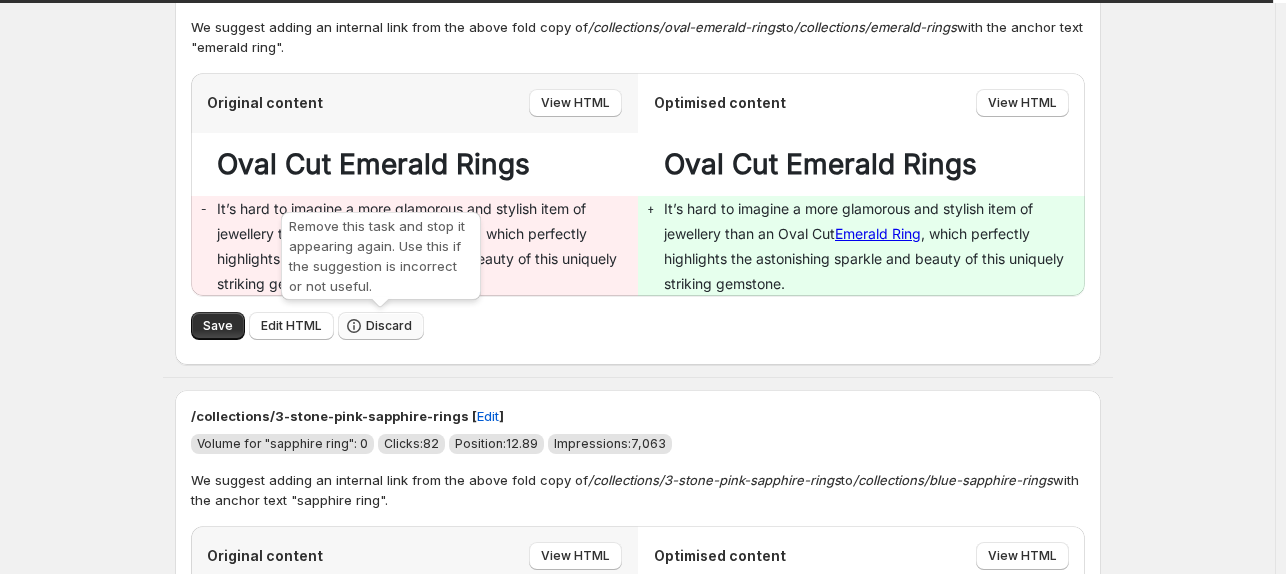 click on "Discard" at bounding box center (381, 326) 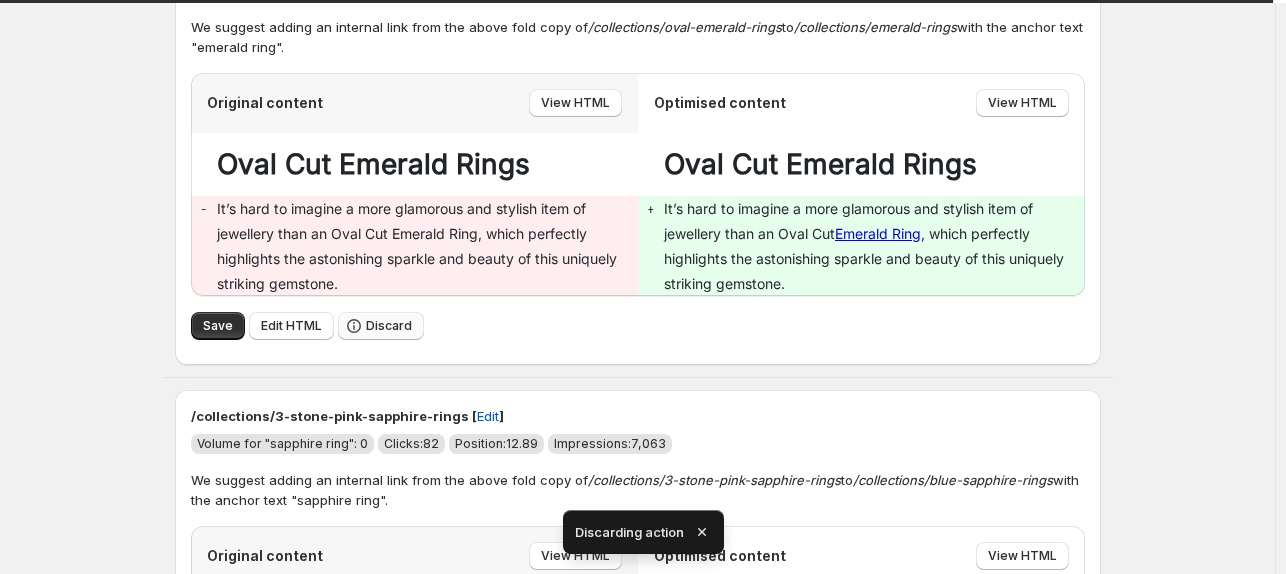 scroll, scrollTop: 0, scrollLeft: 0, axis: both 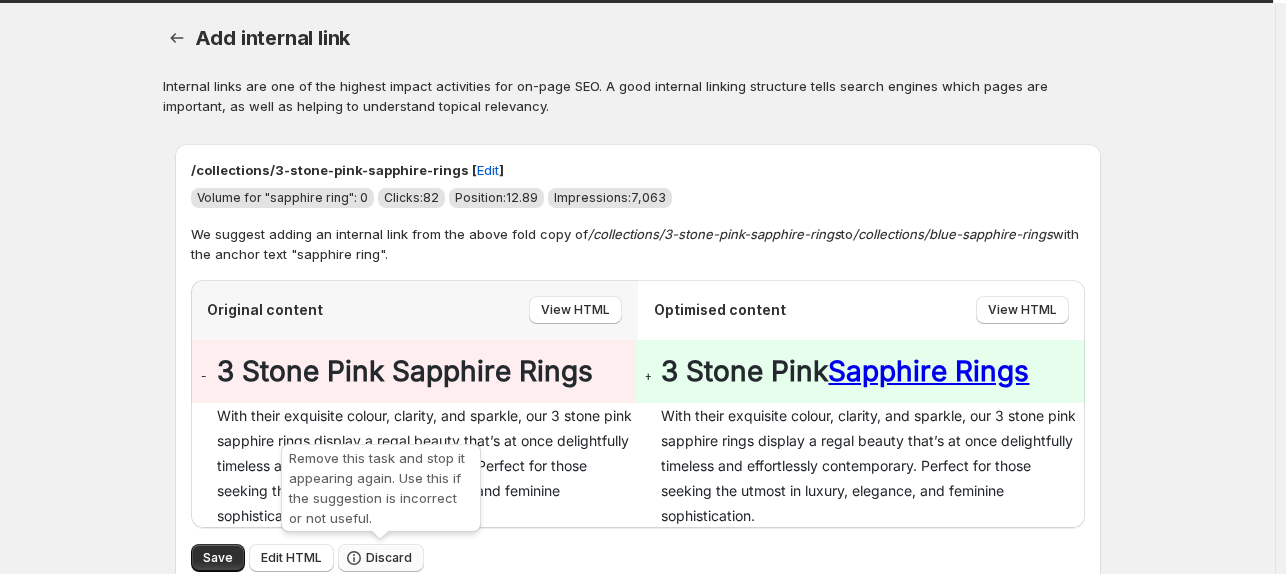 click on "Discard" at bounding box center [389, 558] 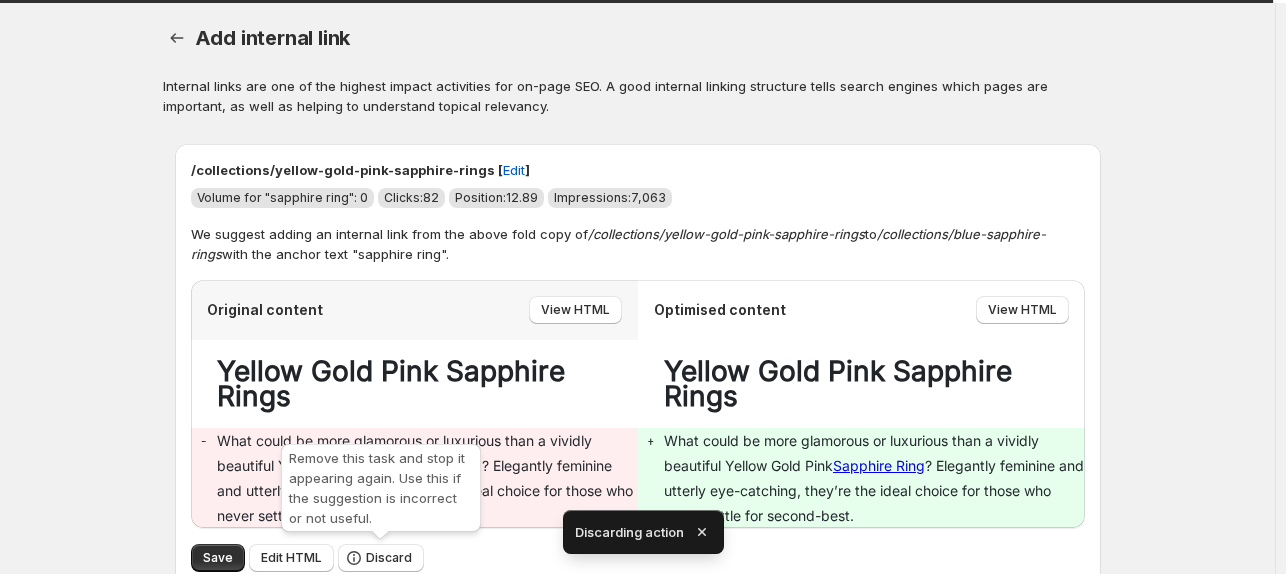 click on "Discard" at bounding box center (389, 558) 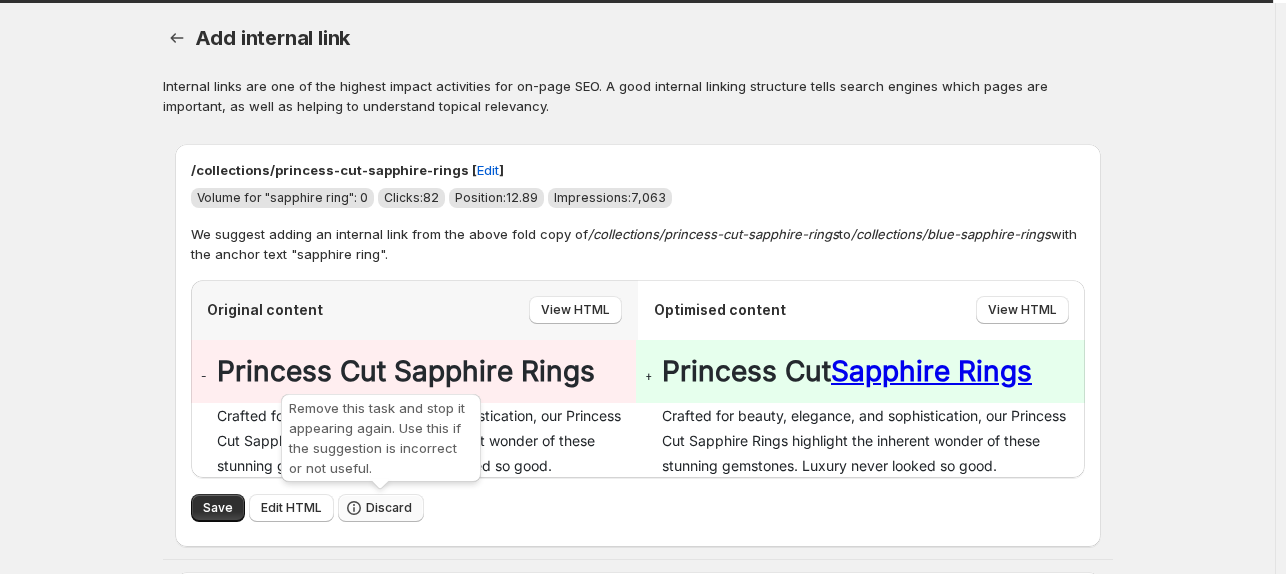 click on "Discard" at bounding box center [389, 508] 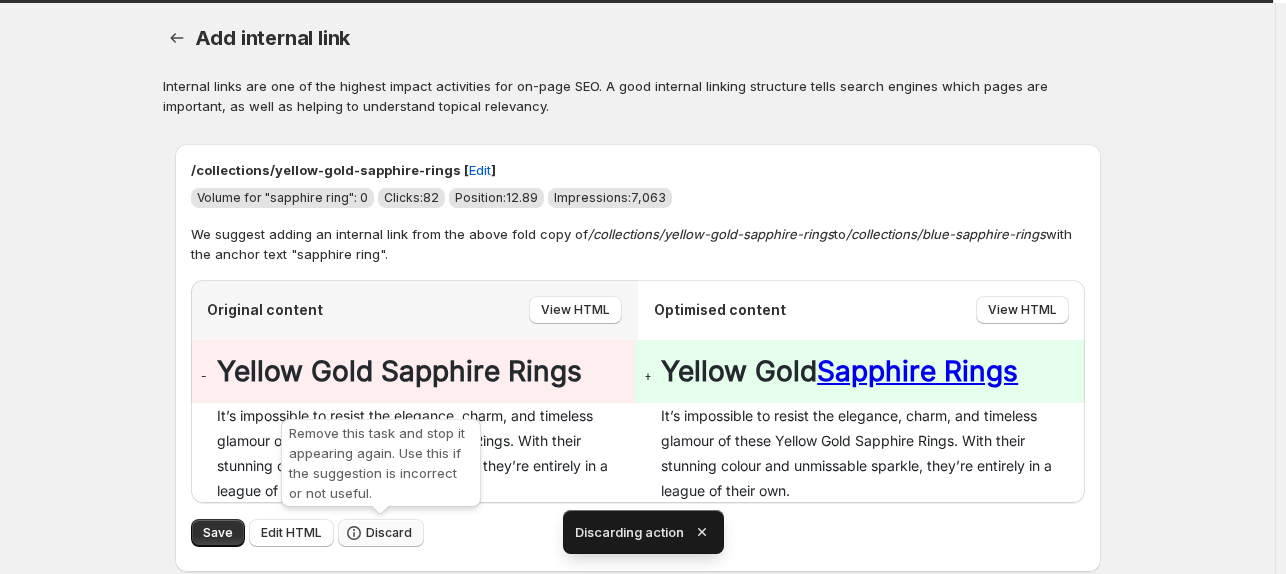 click on "Discard" at bounding box center (389, 533) 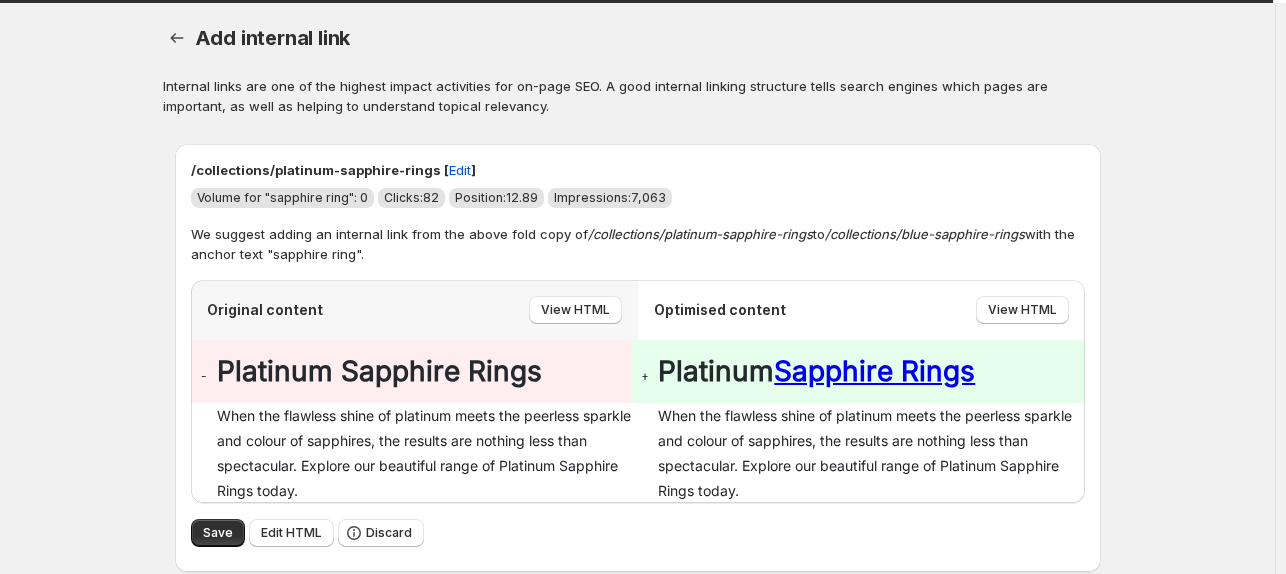 scroll, scrollTop: 160, scrollLeft: 0, axis: vertical 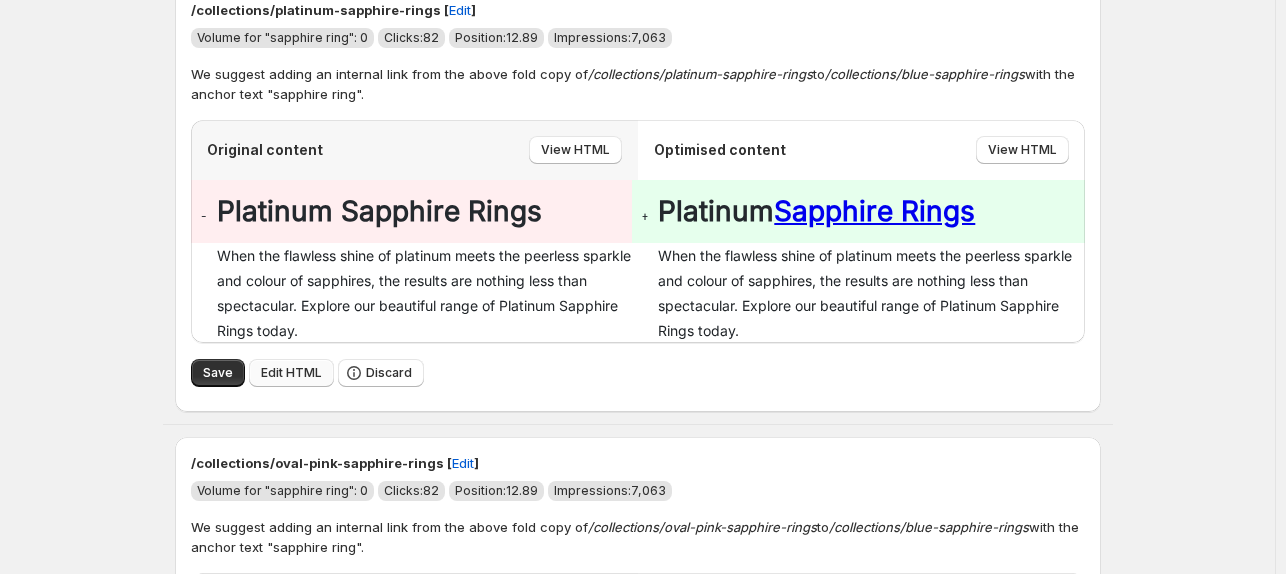 click on "Edit HTML" at bounding box center [291, 373] 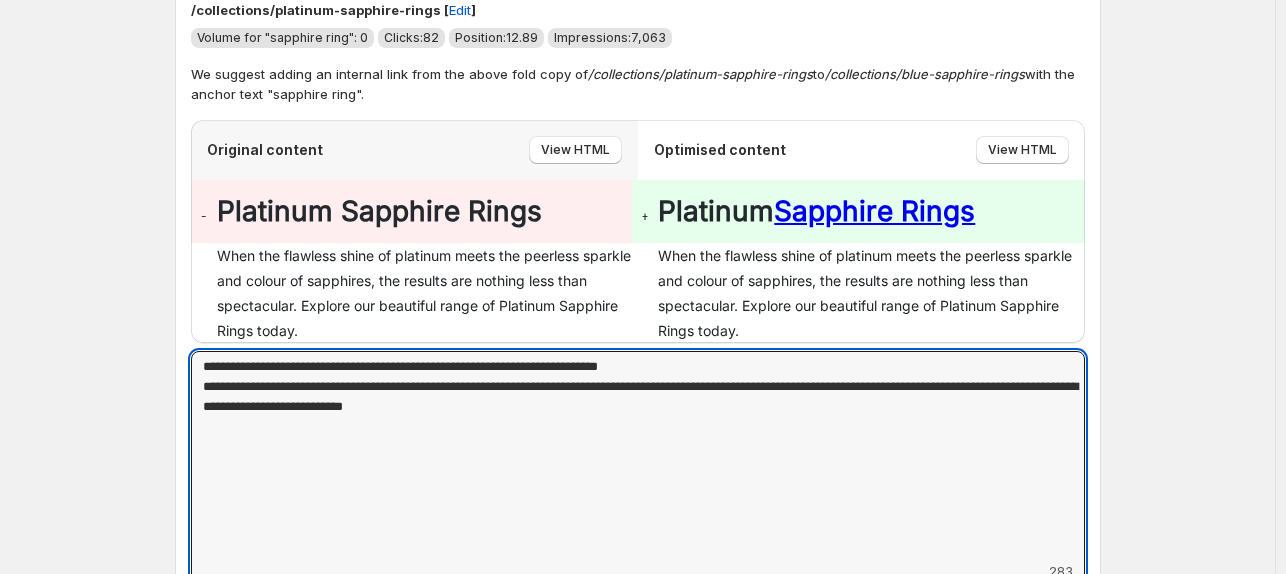 drag, startPoint x: 587, startPoint y: 403, endPoint x: 40, endPoint y: 363, distance: 548.4606 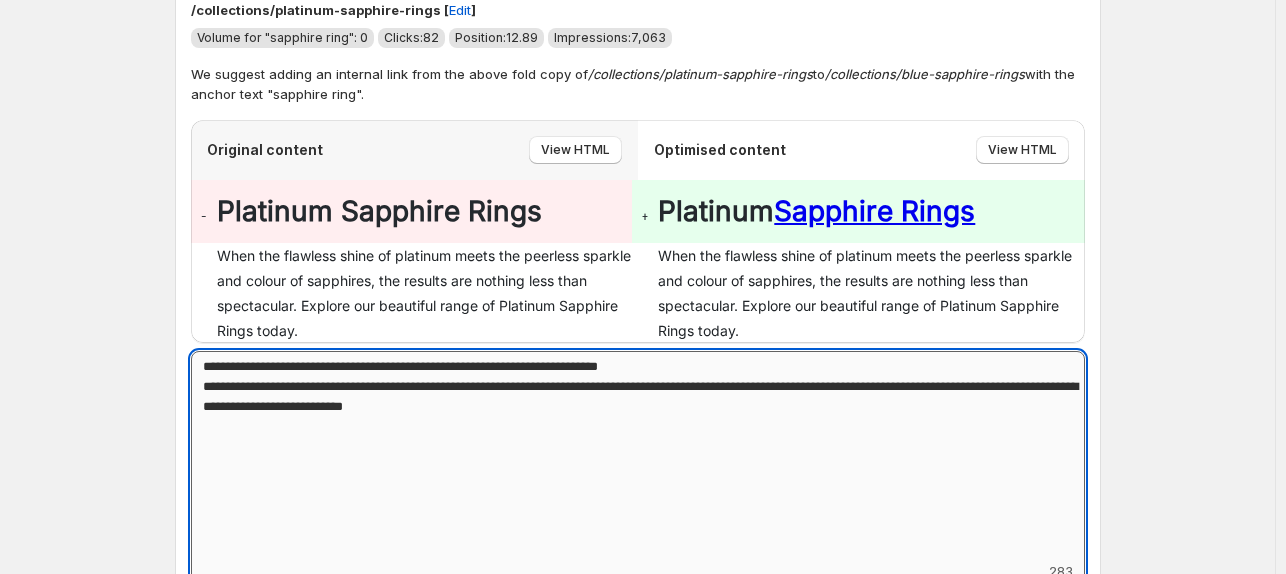 drag, startPoint x: 440, startPoint y: 412, endPoint x: 550, endPoint y: 412, distance: 110 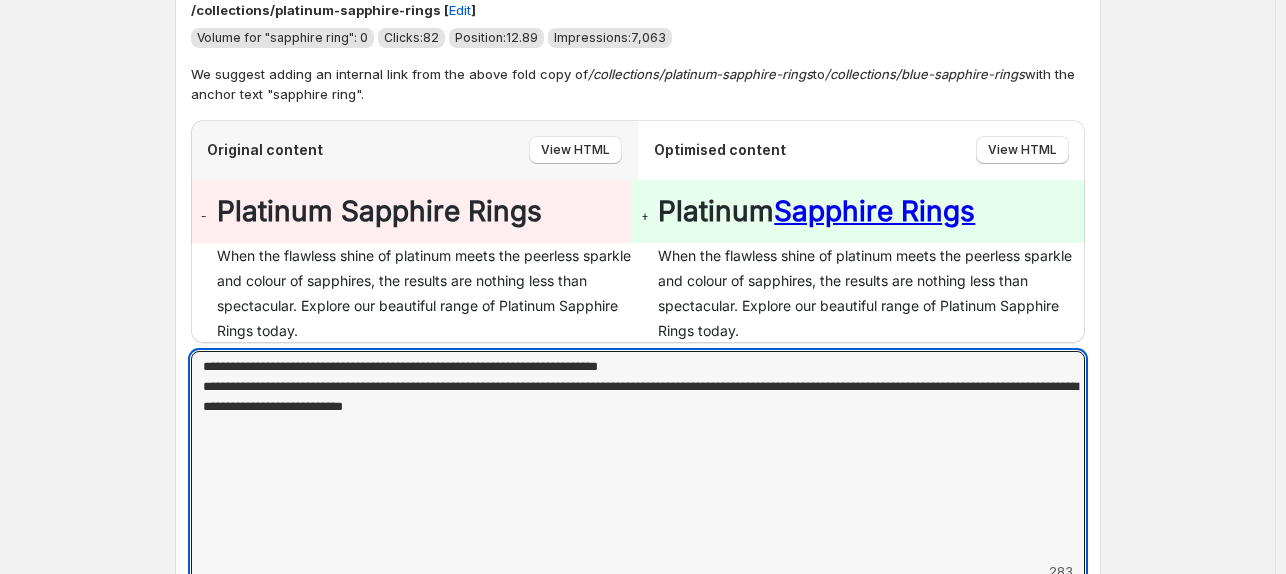 drag, startPoint x: 669, startPoint y: 413, endPoint x: -36, endPoint y: 340, distance: 708.76935 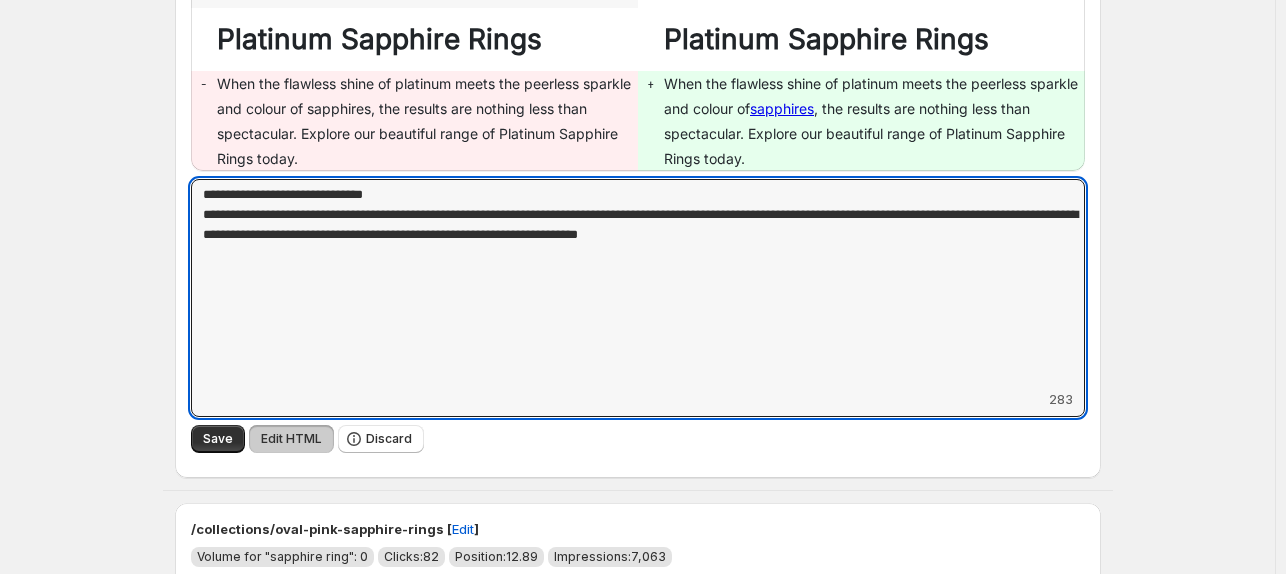 scroll, scrollTop: 372, scrollLeft: 0, axis: vertical 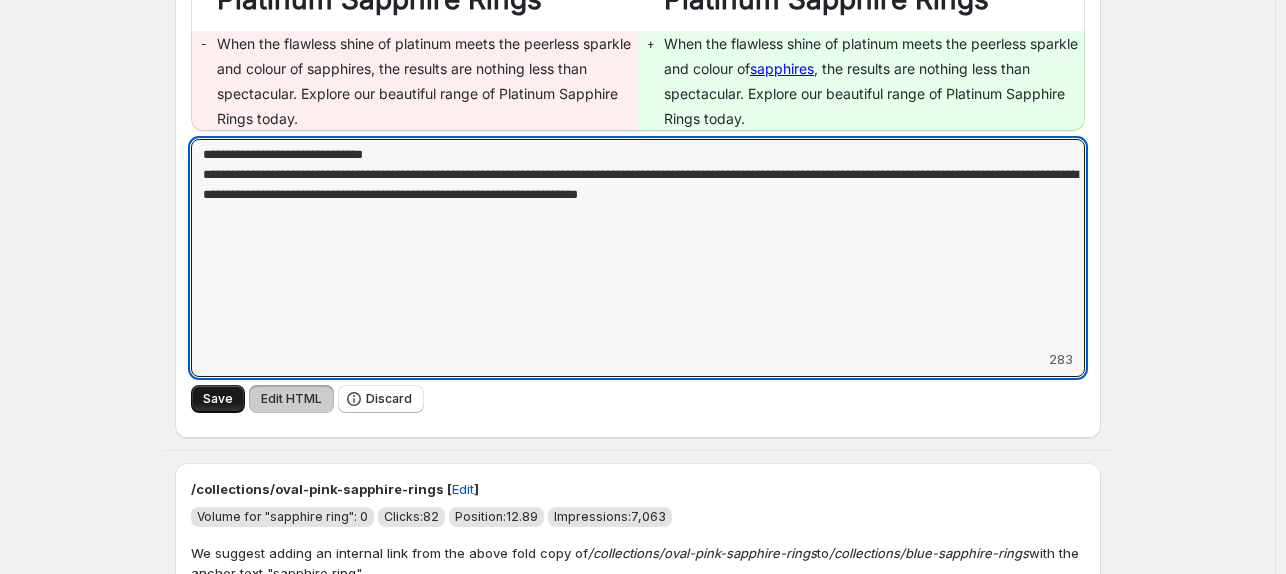 type on "**********" 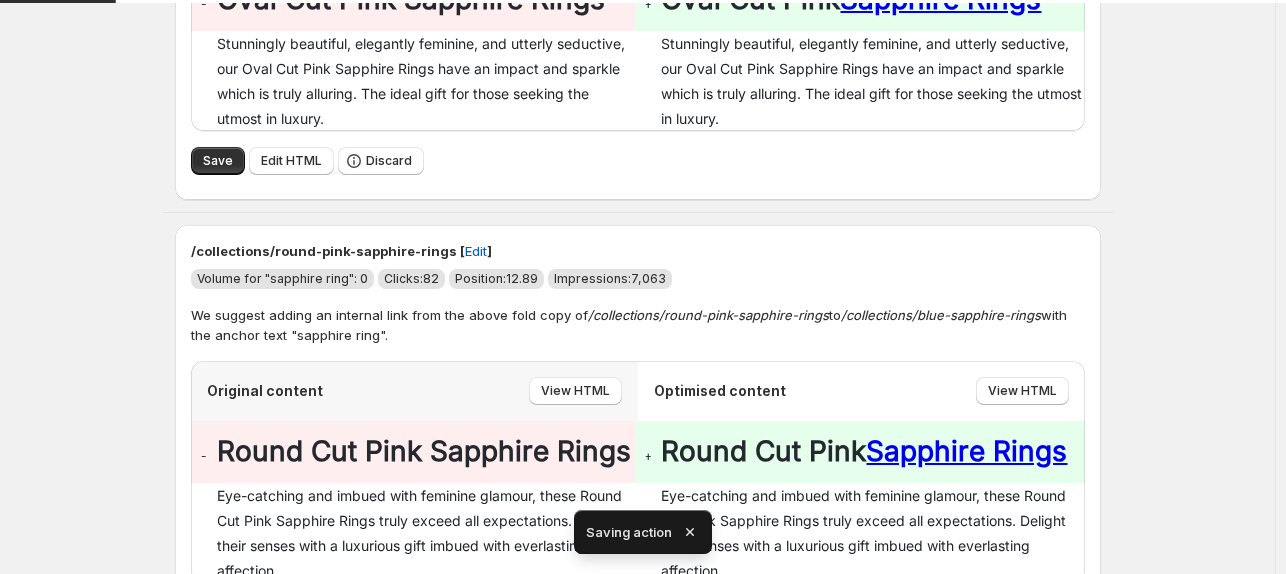 scroll, scrollTop: 0, scrollLeft: 0, axis: both 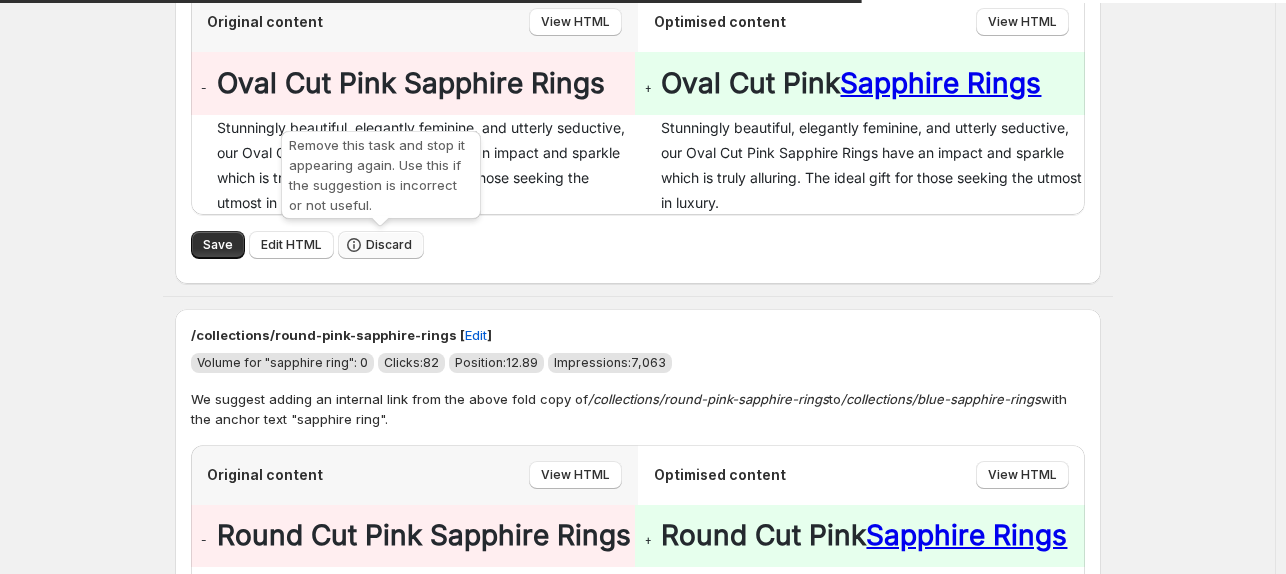 click on "Discard" at bounding box center [389, 245] 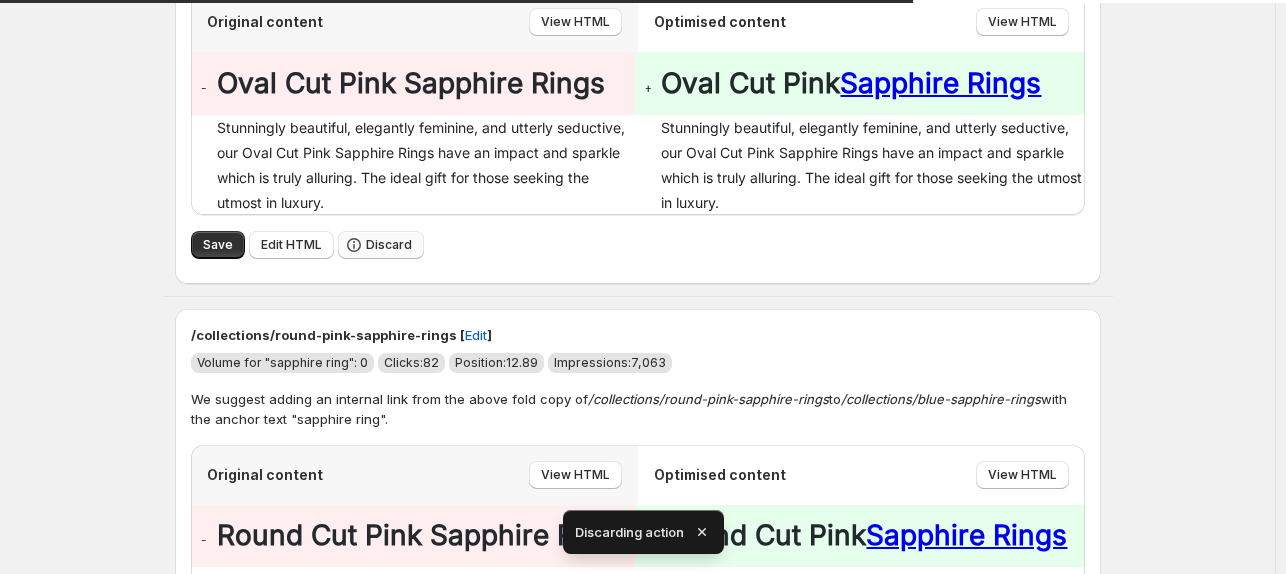 scroll, scrollTop: 0, scrollLeft: 0, axis: both 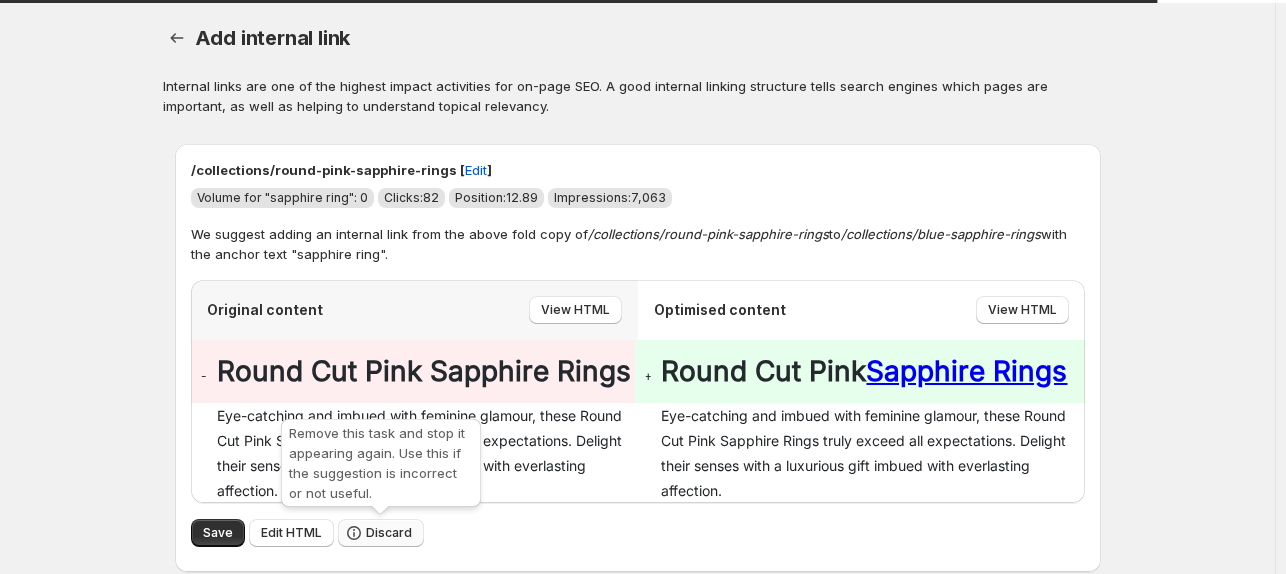 click on "Discard" at bounding box center [389, 533] 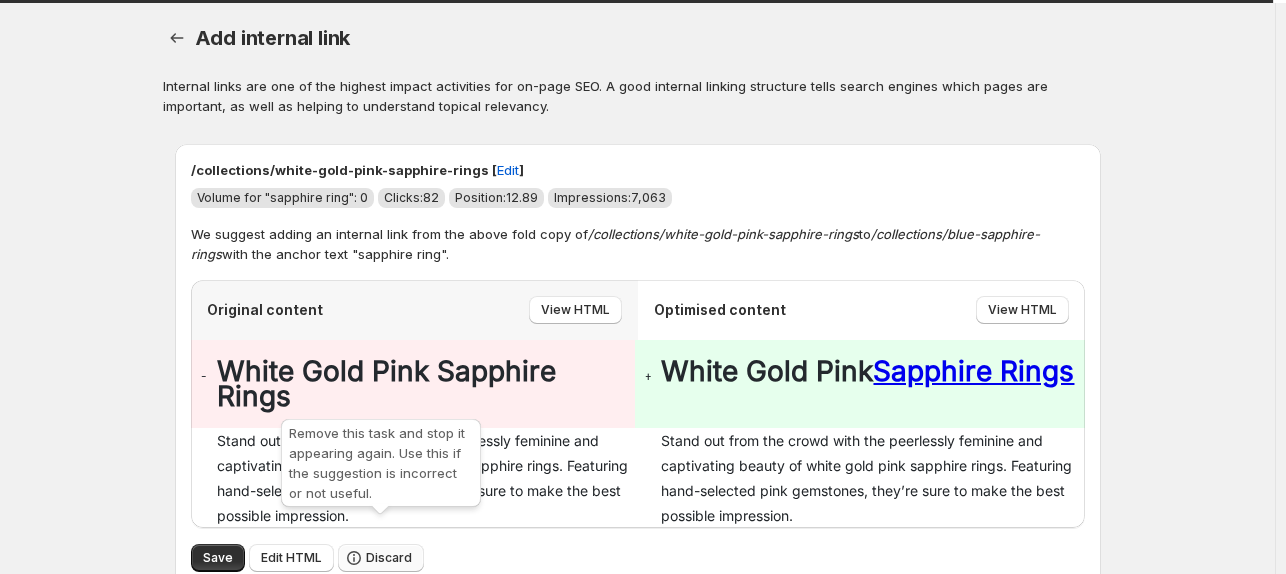 click on "Discard" at bounding box center [381, 558] 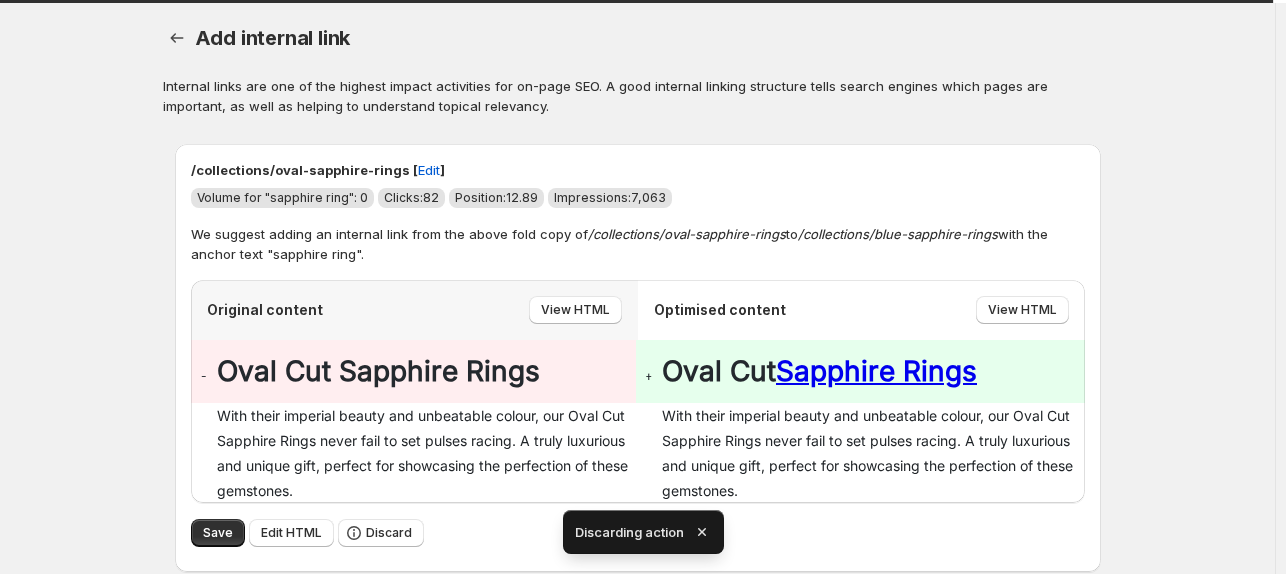 scroll, scrollTop: 224, scrollLeft: 0, axis: vertical 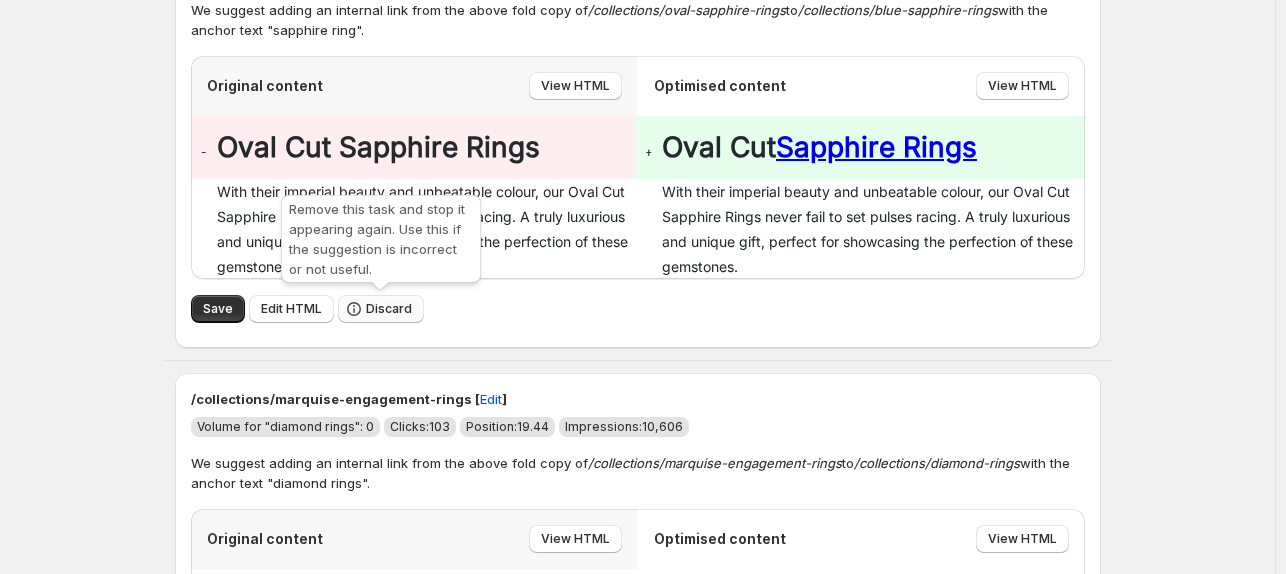 click on "Discard" at bounding box center (389, 309) 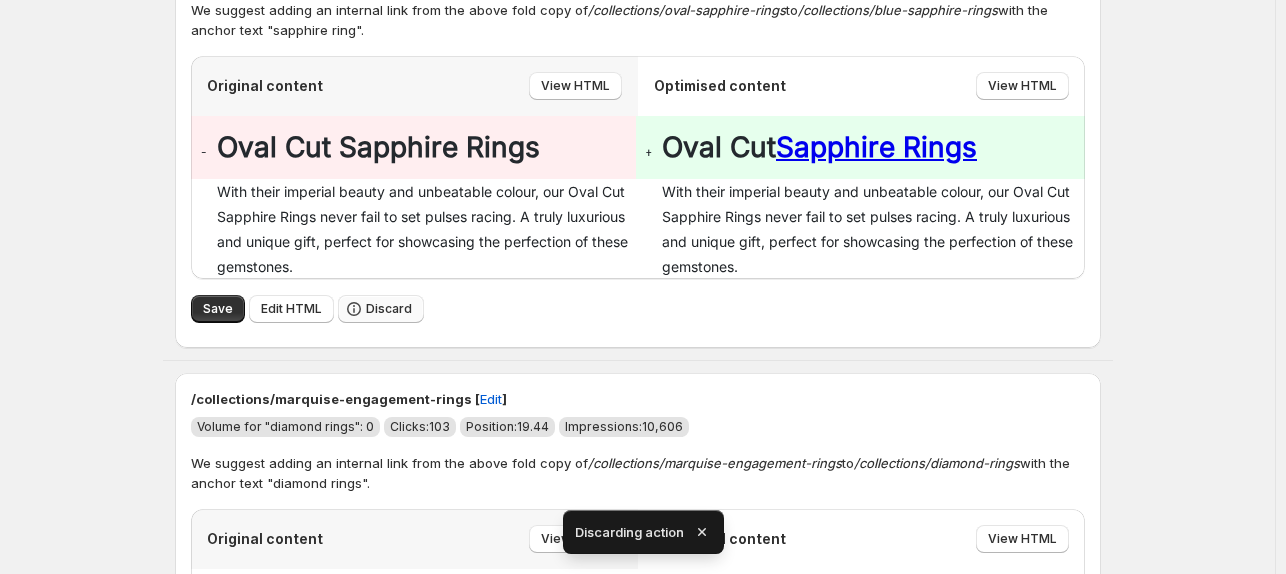 scroll, scrollTop: 0, scrollLeft: 0, axis: both 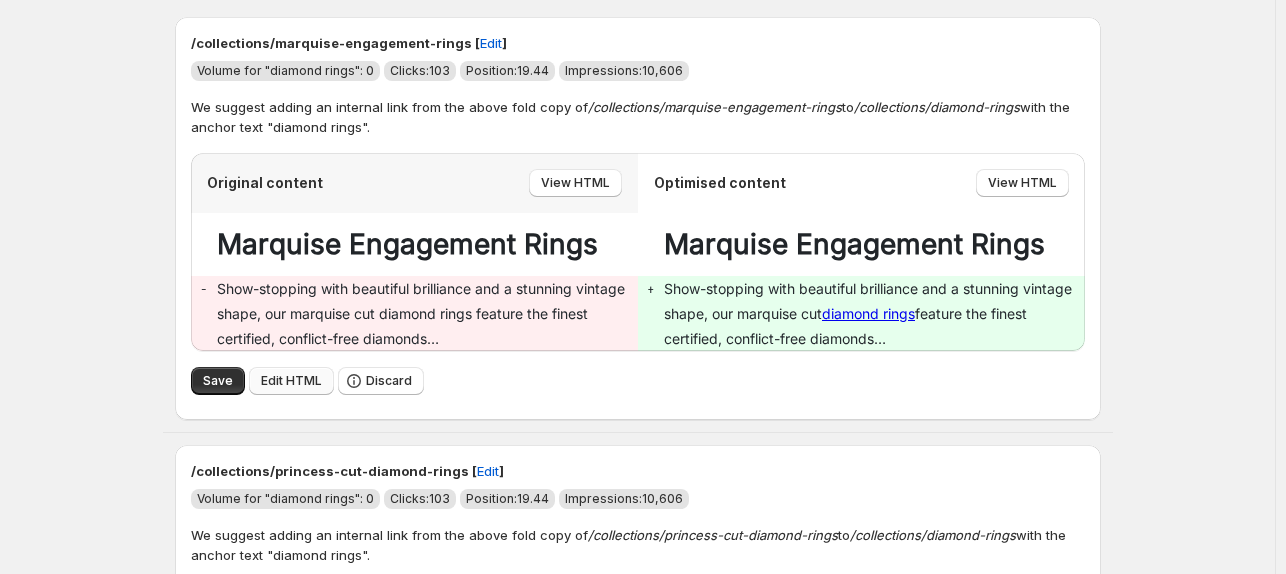 click on "Edit HTML" at bounding box center (291, 381) 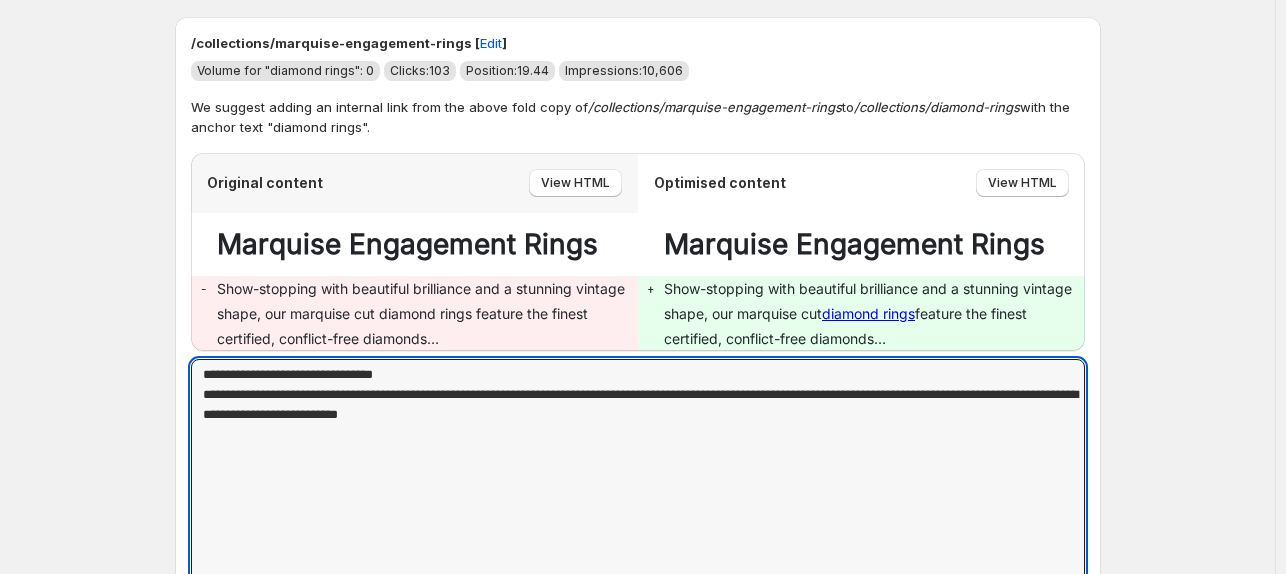 drag, startPoint x: 640, startPoint y: 418, endPoint x: 122, endPoint y: 319, distance: 527.37555 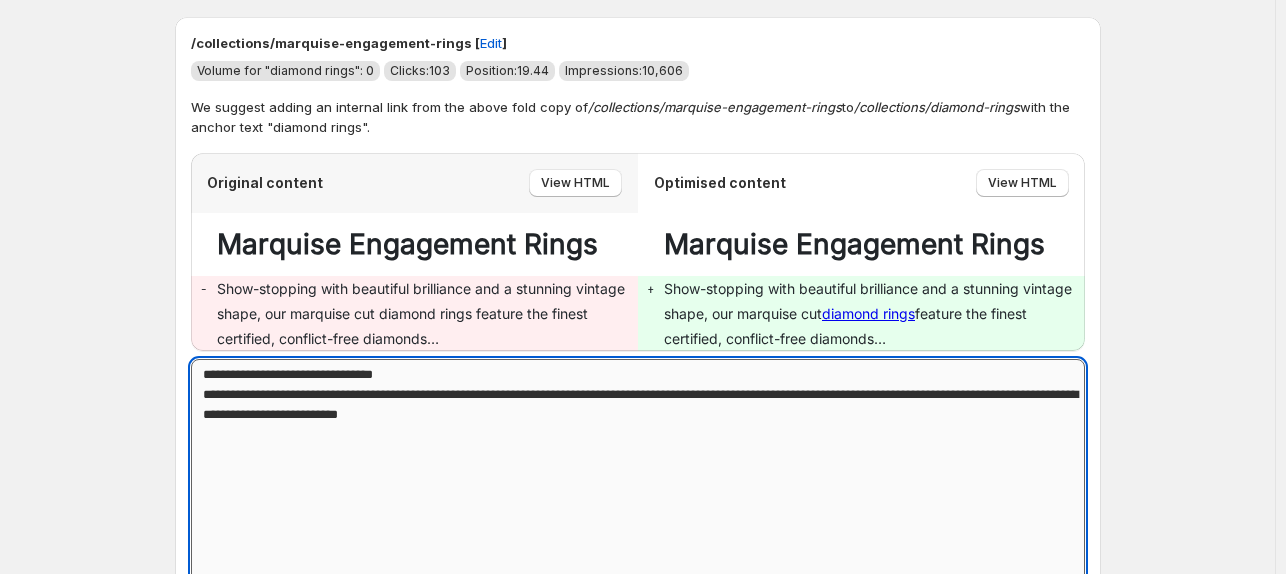 click on "**********" at bounding box center (638, 464) 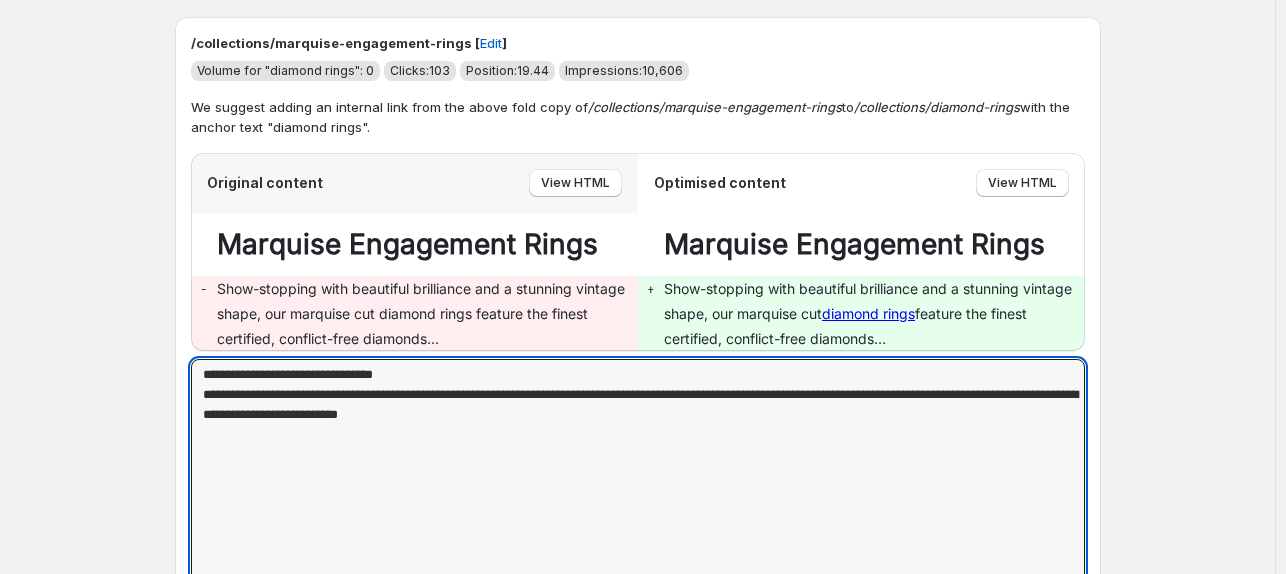 drag, startPoint x: 634, startPoint y: 413, endPoint x: 136, endPoint y: 374, distance: 499.52478 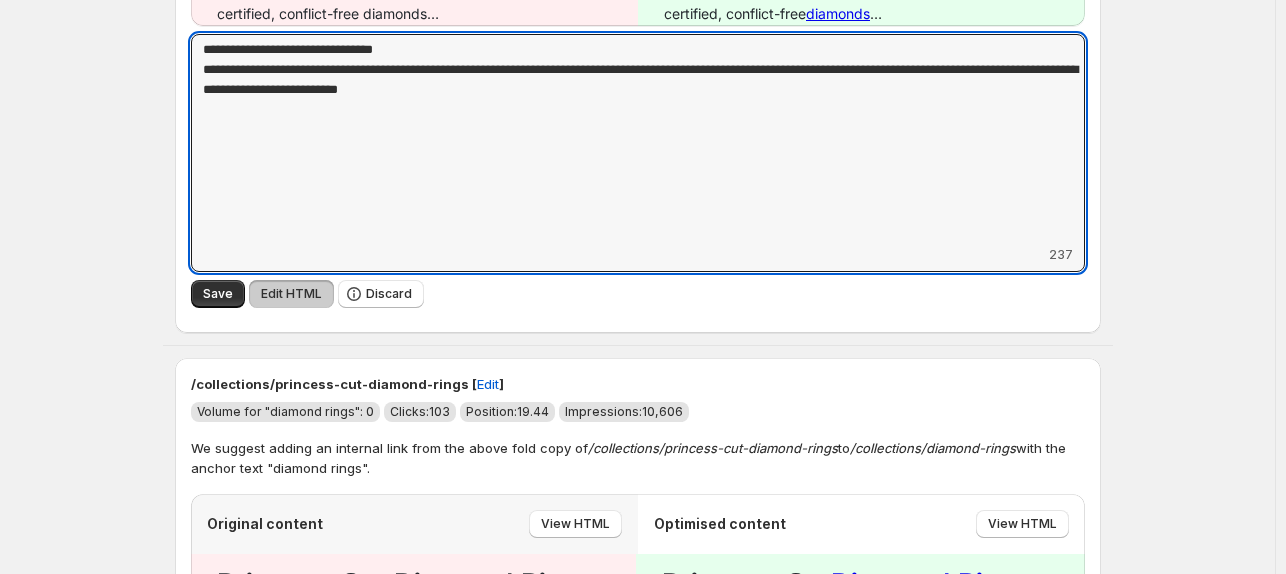 scroll, scrollTop: 500, scrollLeft: 0, axis: vertical 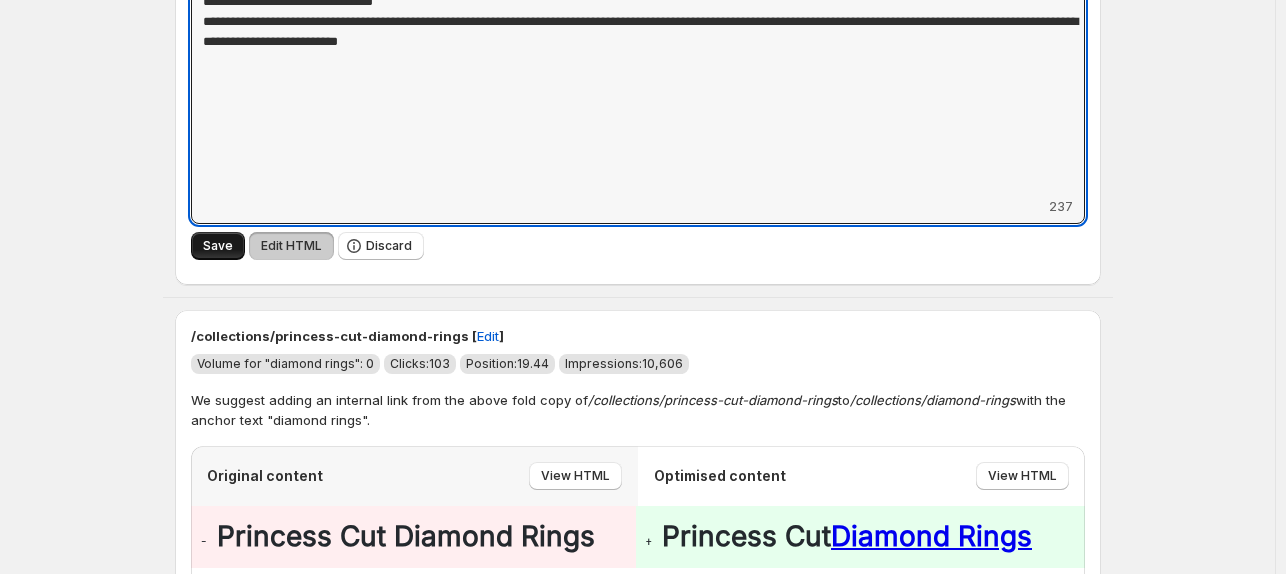 type on "**********" 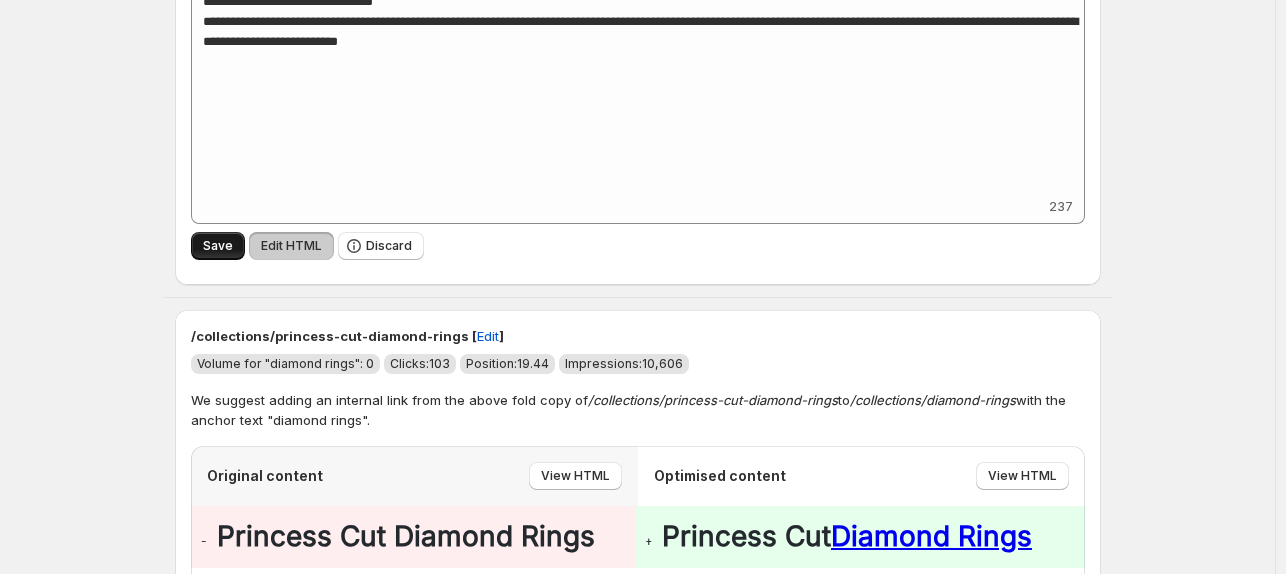 click on "Save" at bounding box center (218, 246) 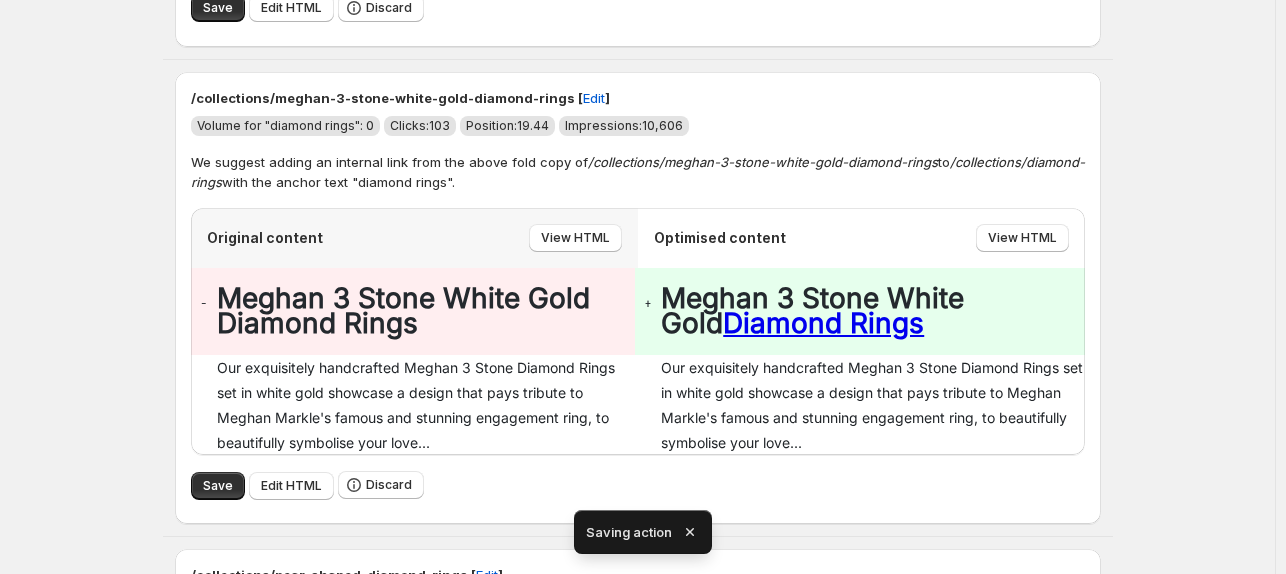 scroll, scrollTop: 0, scrollLeft: 0, axis: both 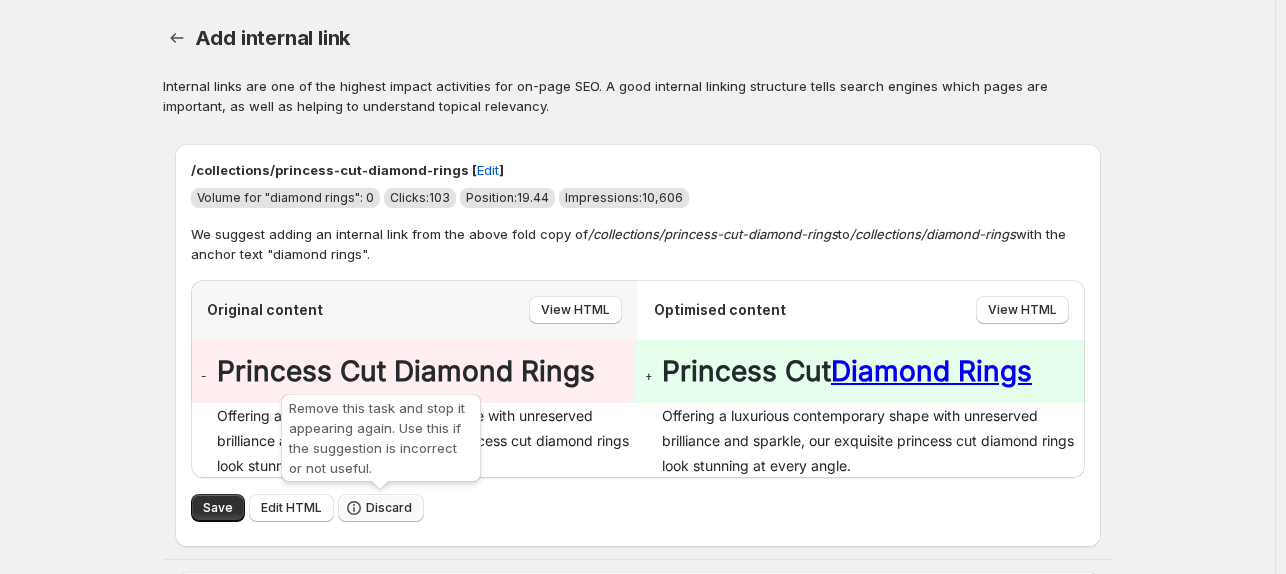 click on "Discard" at bounding box center [389, 508] 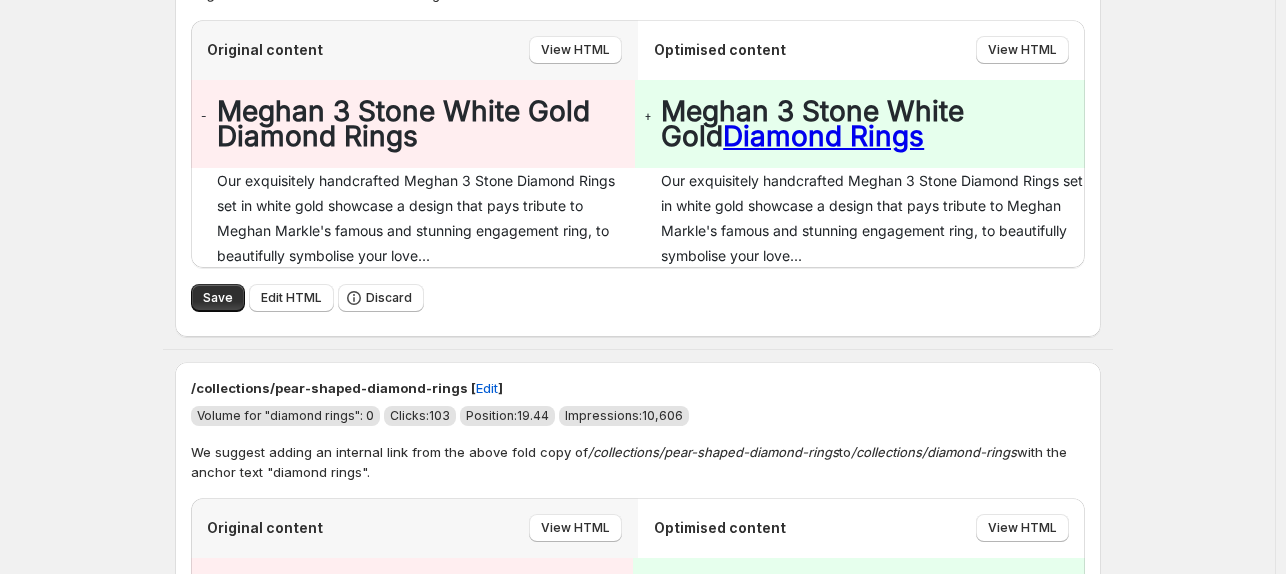 scroll, scrollTop: 271, scrollLeft: 0, axis: vertical 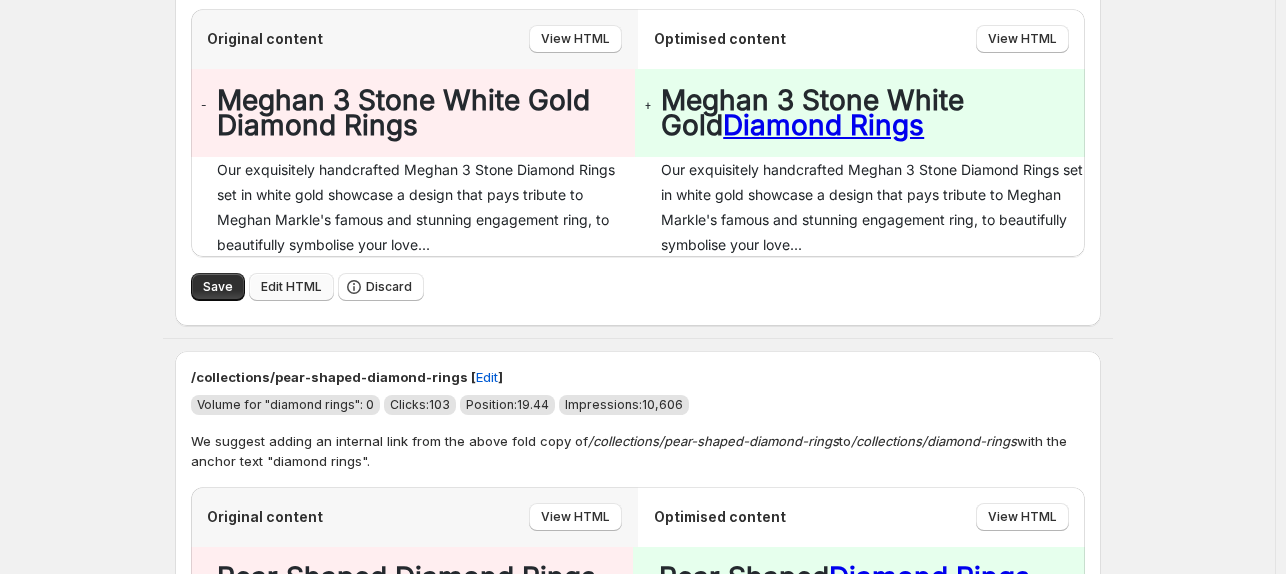 click on "Edit HTML" at bounding box center (291, 287) 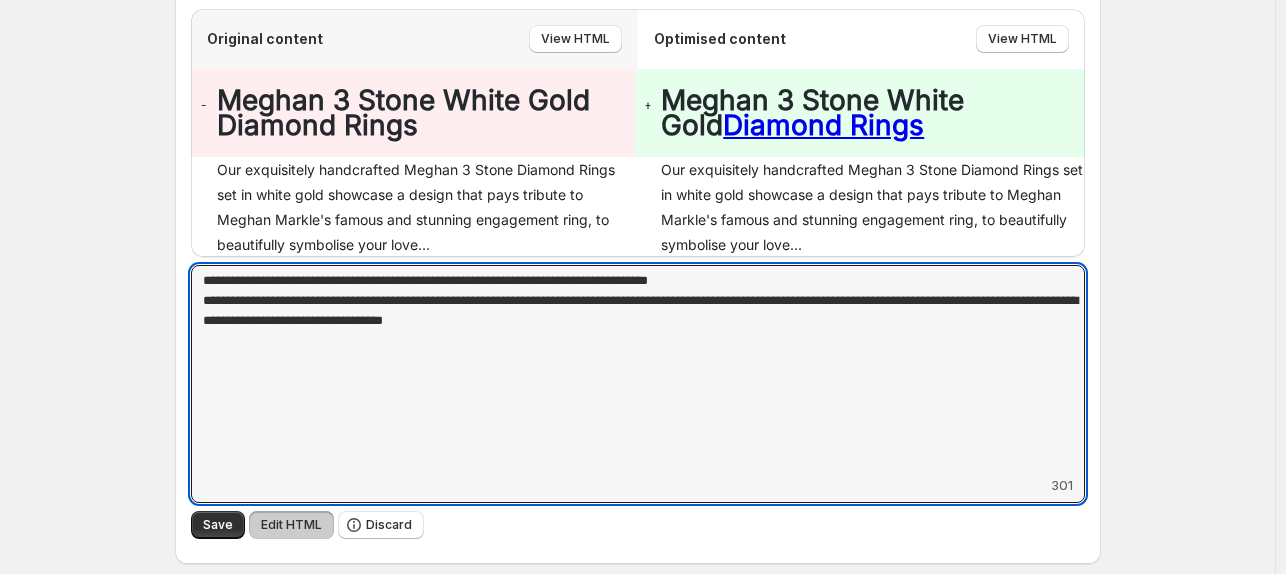 drag, startPoint x: 328, startPoint y: 313, endPoint x: 48, endPoint y: 261, distance: 284.78763 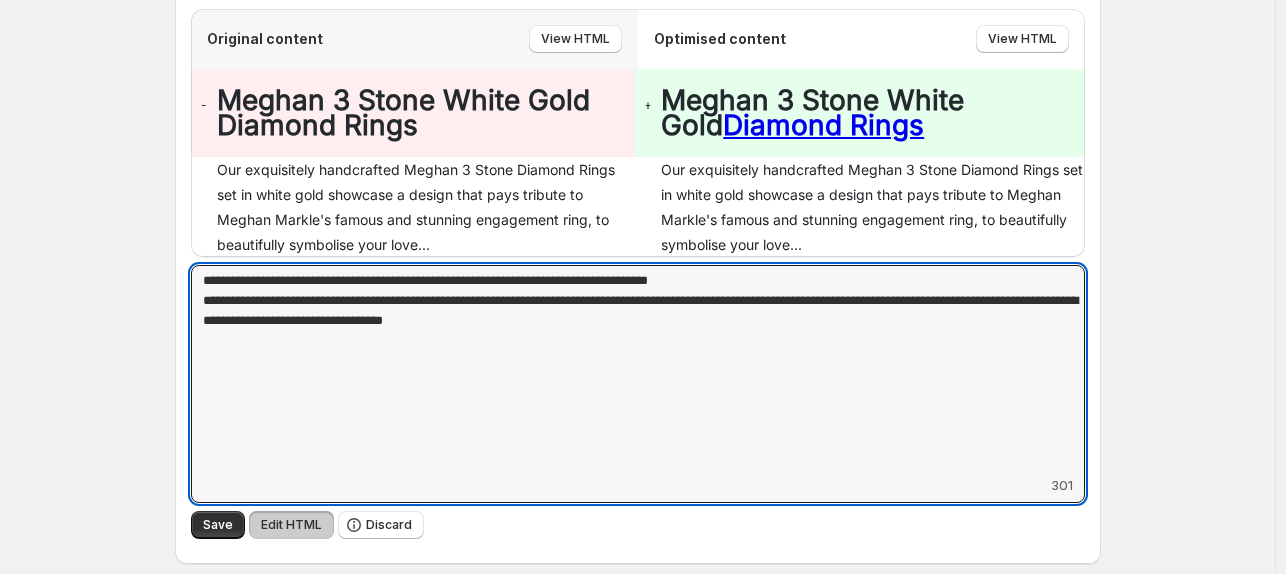 drag, startPoint x: 520, startPoint y: 304, endPoint x: -161, endPoint y: 232, distance: 684.7956 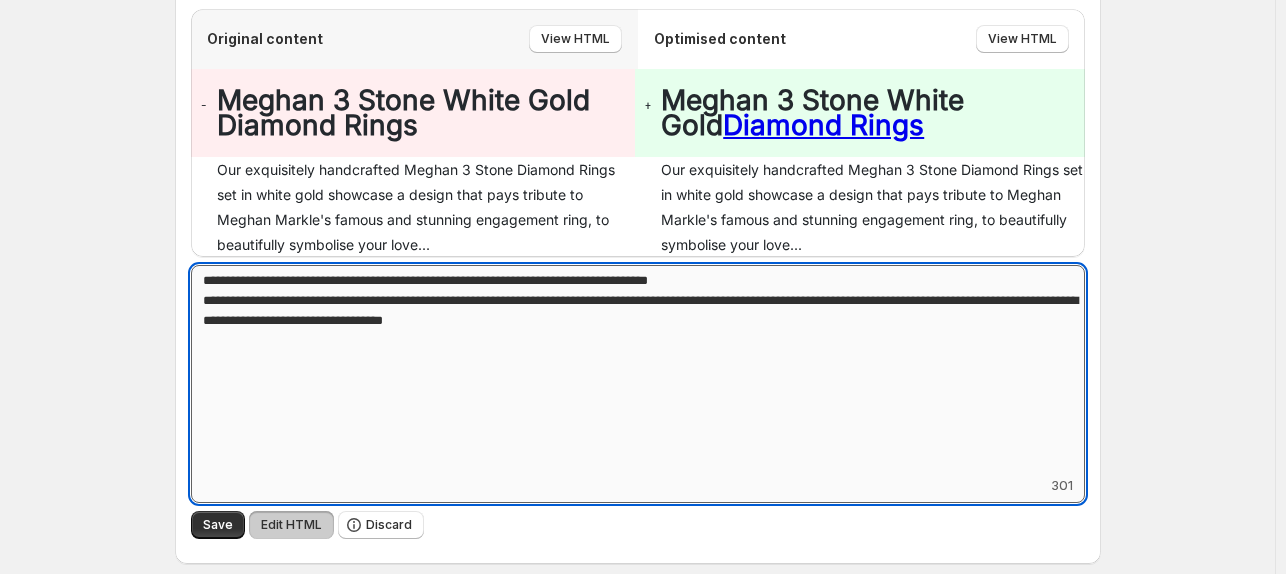 click on "**********" at bounding box center (638, 370) 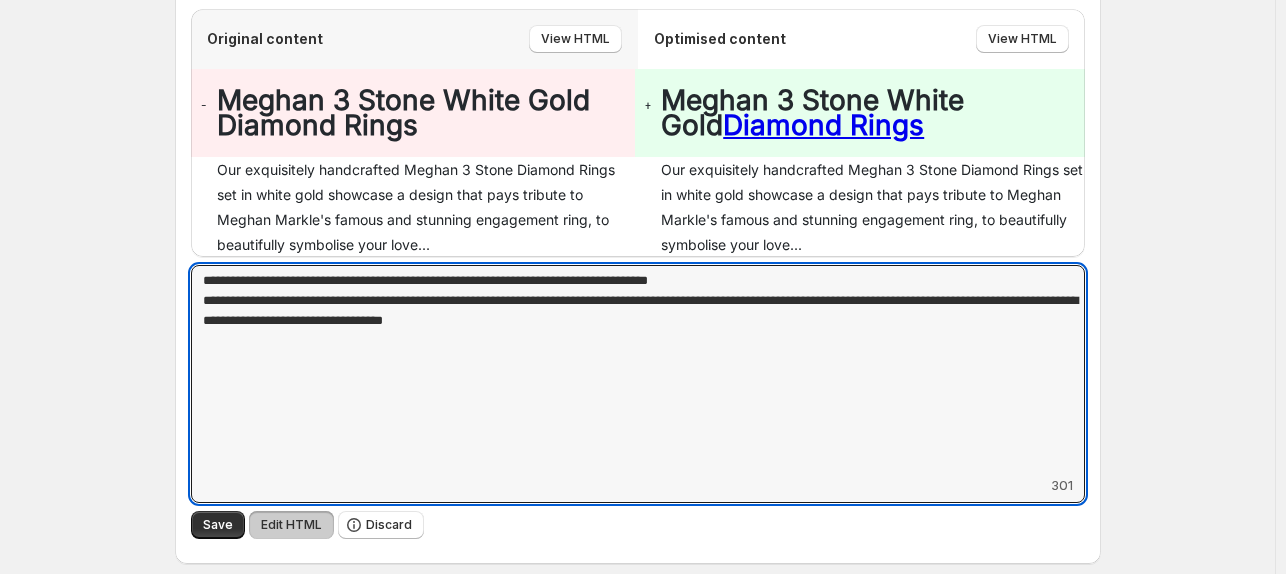 drag, startPoint x: 460, startPoint y: 289, endPoint x: 213, endPoint y: 260, distance: 248.69661 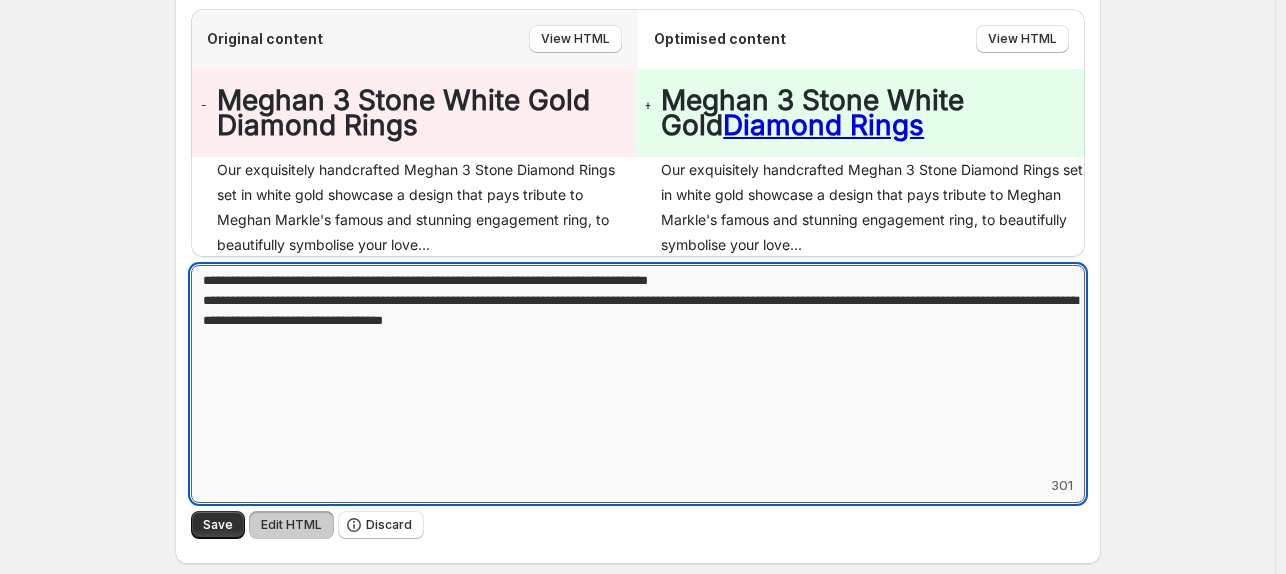 paste on "**********" 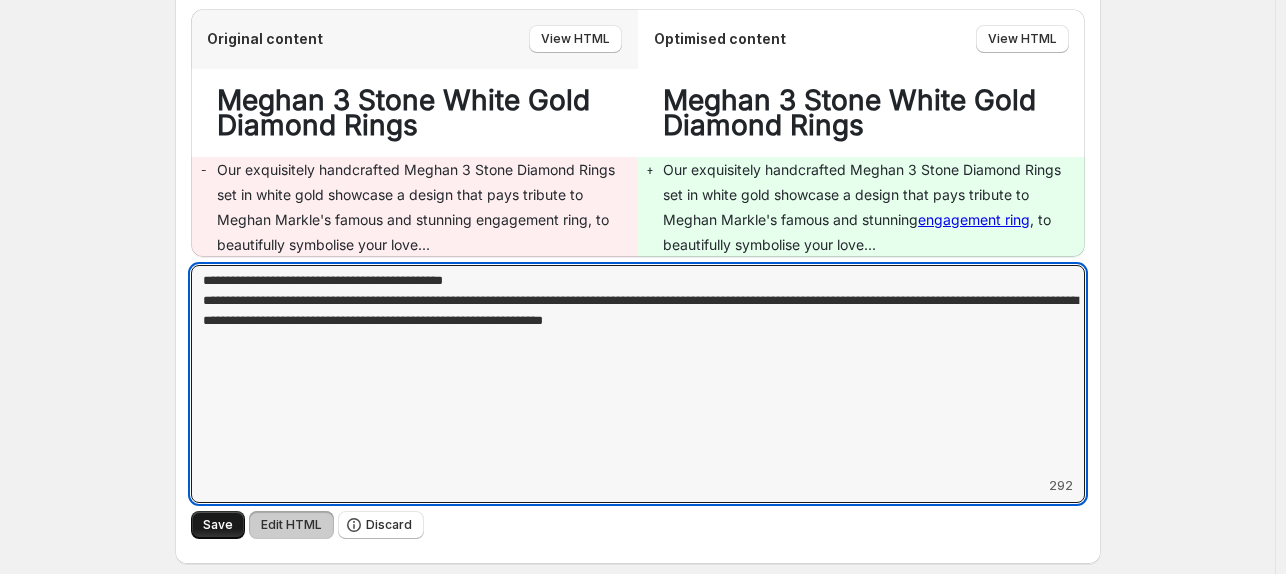 type on "**********" 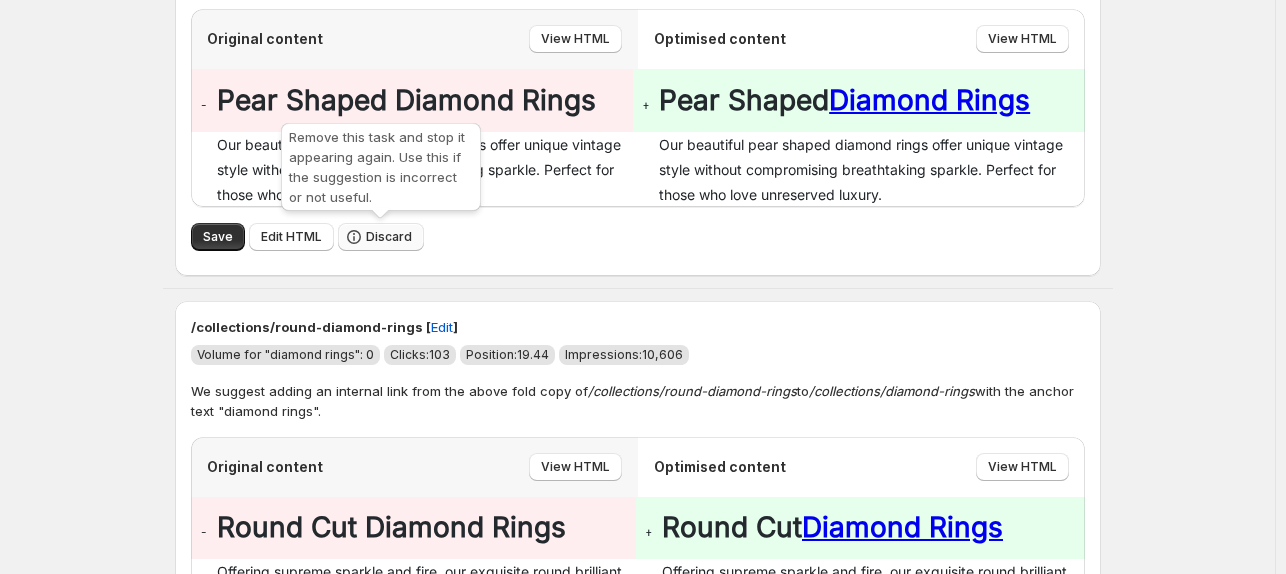 click on "Discard" at bounding box center [389, 237] 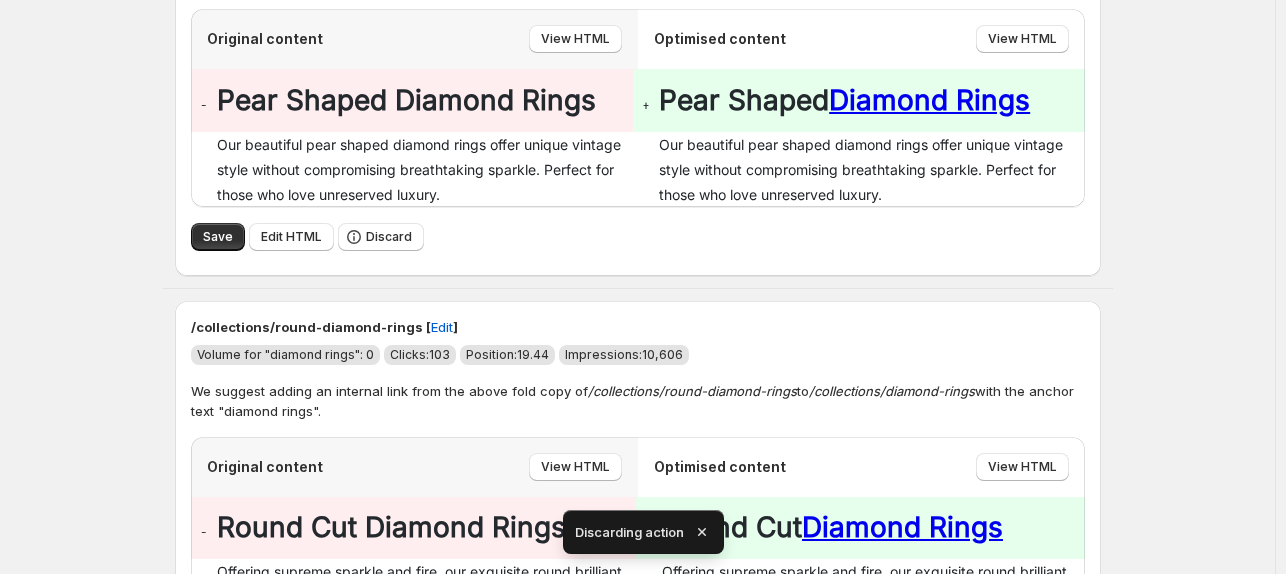 scroll, scrollTop: 0, scrollLeft: 0, axis: both 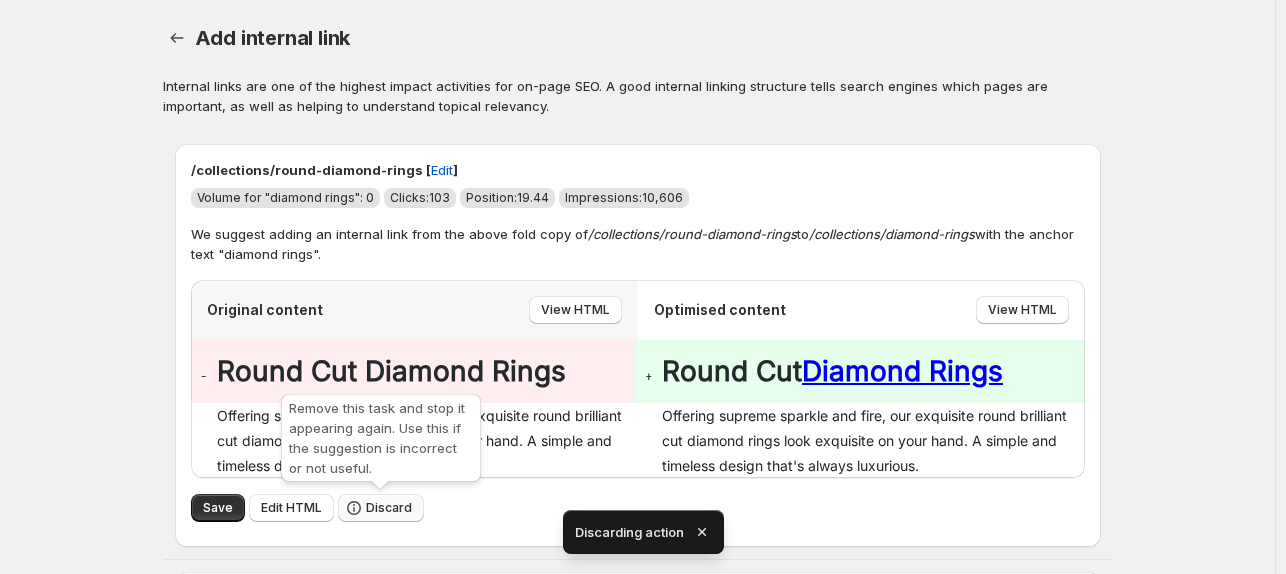 click on "Discard" at bounding box center [389, 508] 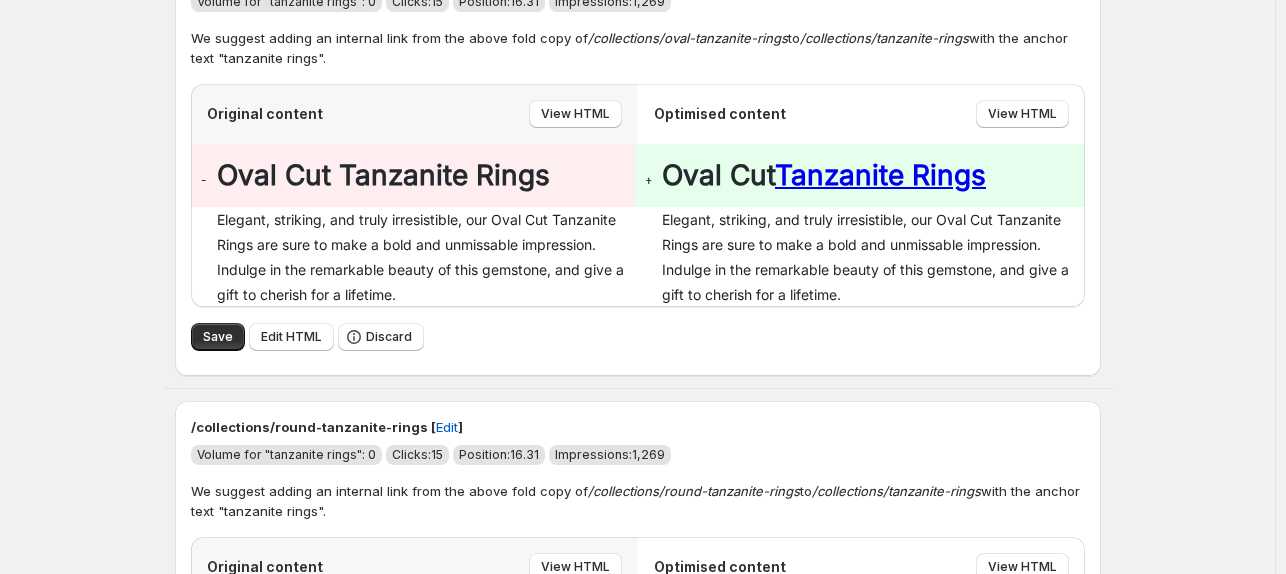 scroll, scrollTop: 213, scrollLeft: 0, axis: vertical 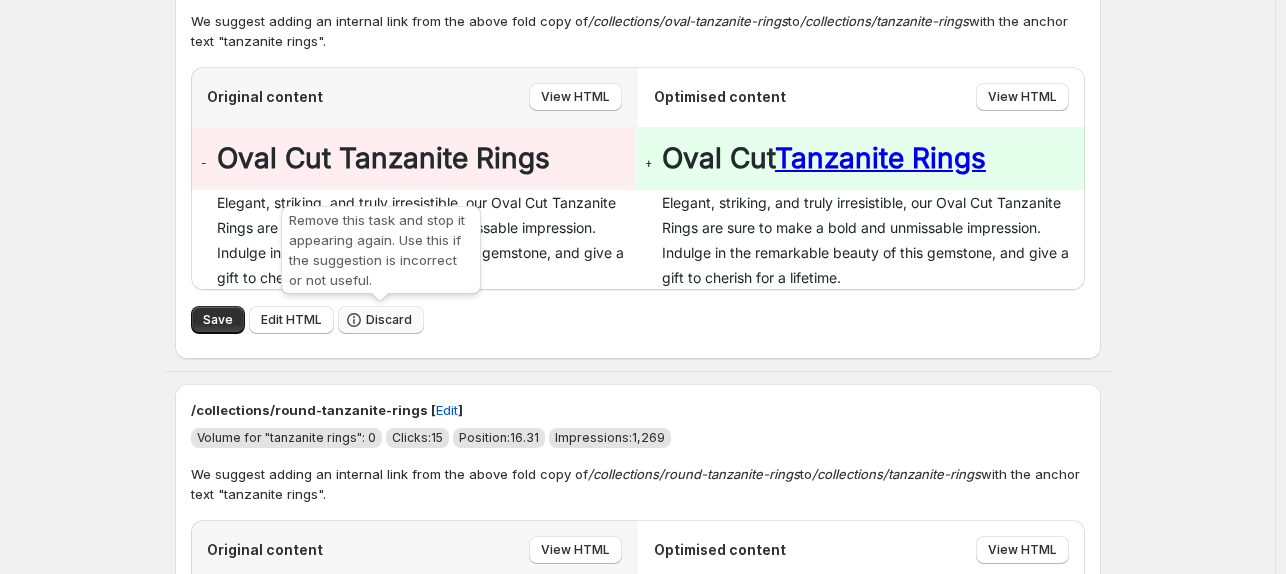 click on "Discard" at bounding box center [389, 320] 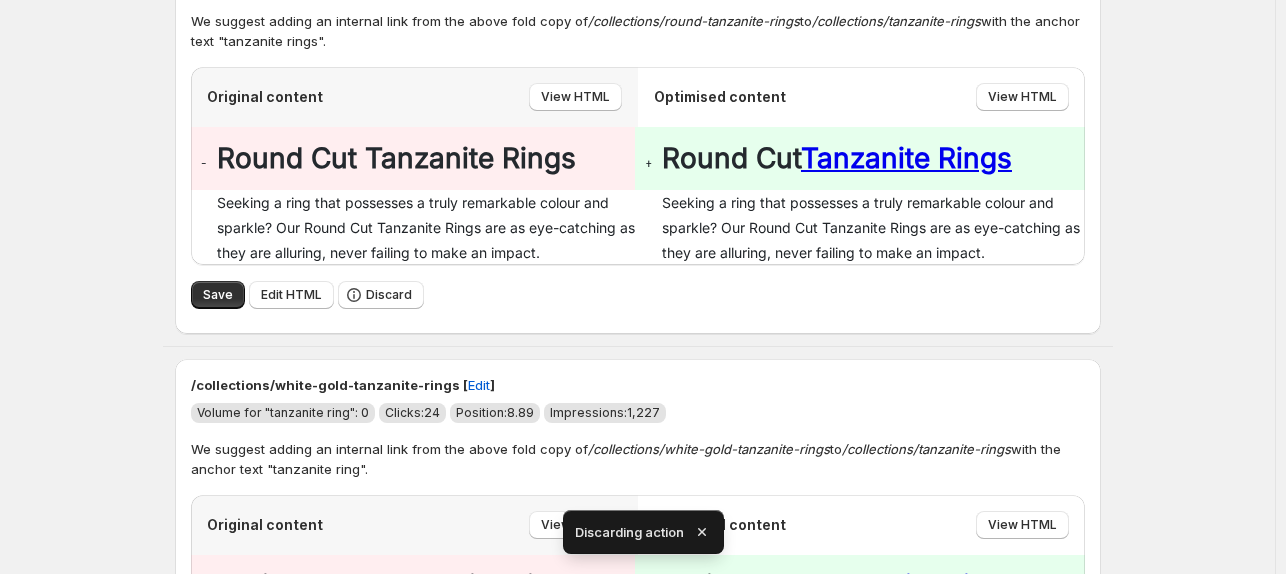 scroll, scrollTop: 0, scrollLeft: 0, axis: both 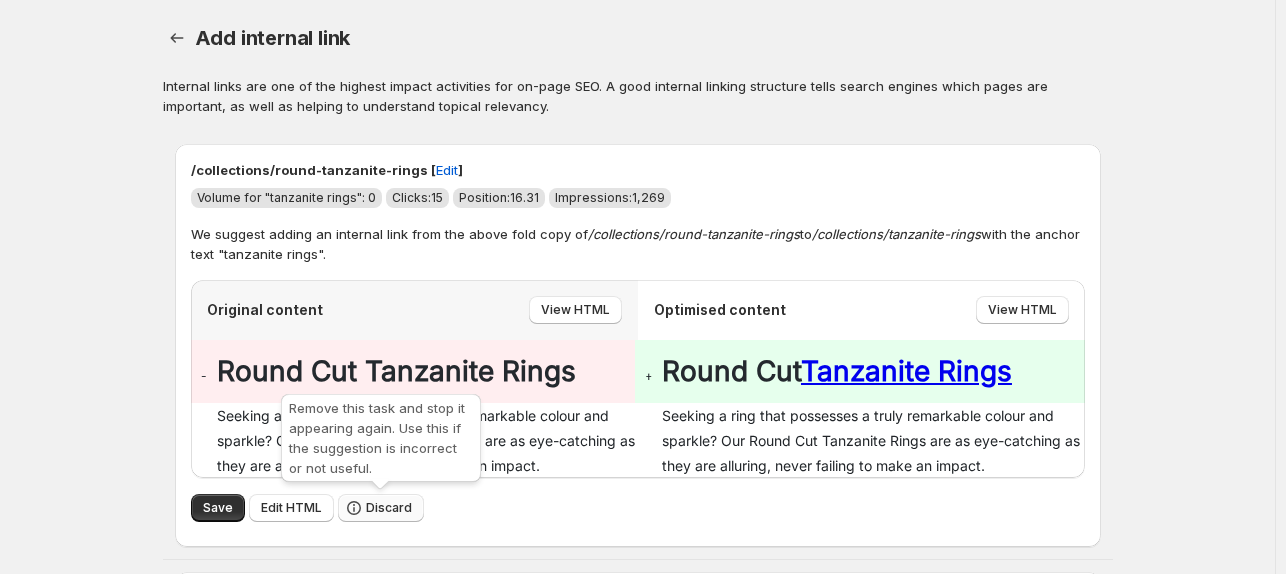 click on "Discard" at bounding box center [389, 508] 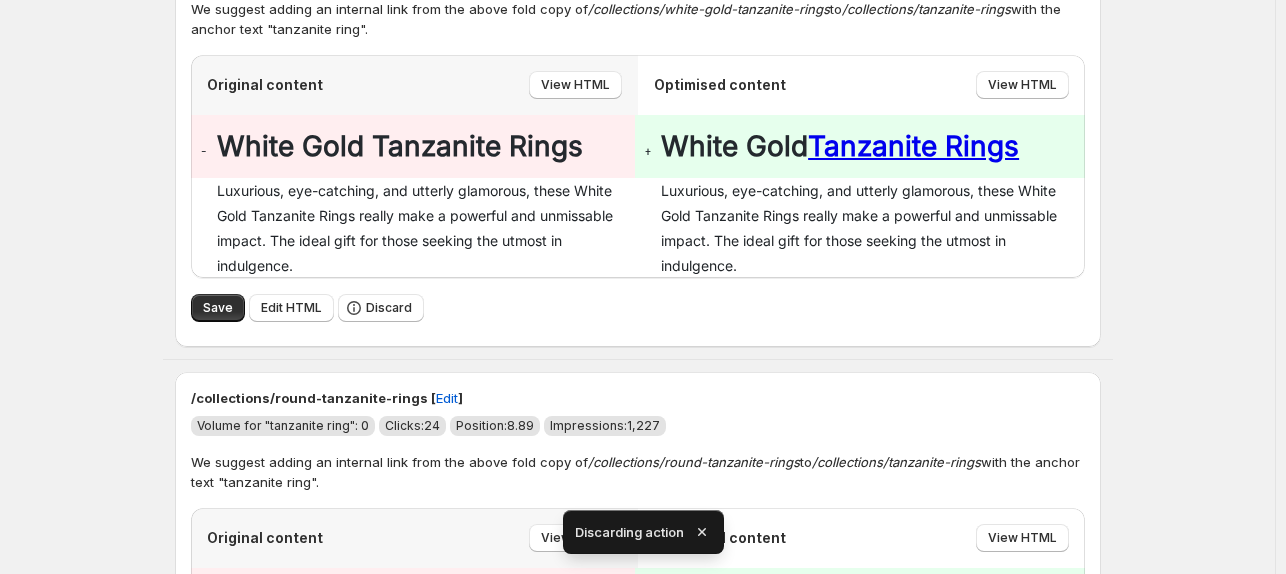 scroll, scrollTop: 247, scrollLeft: 0, axis: vertical 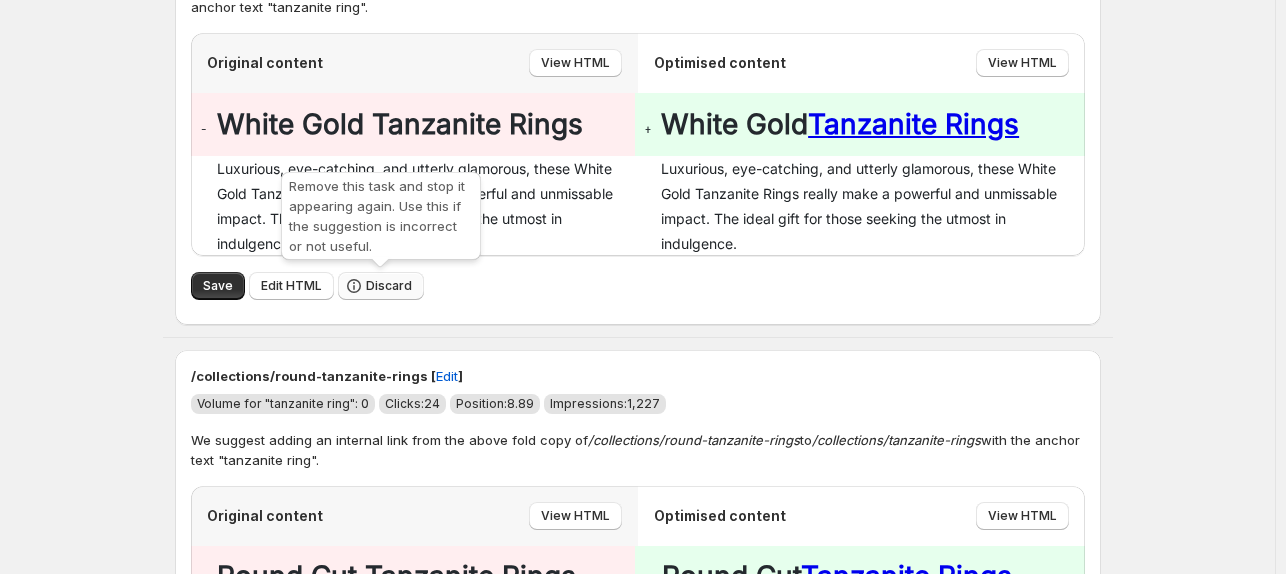 click on "Discard" at bounding box center [389, 286] 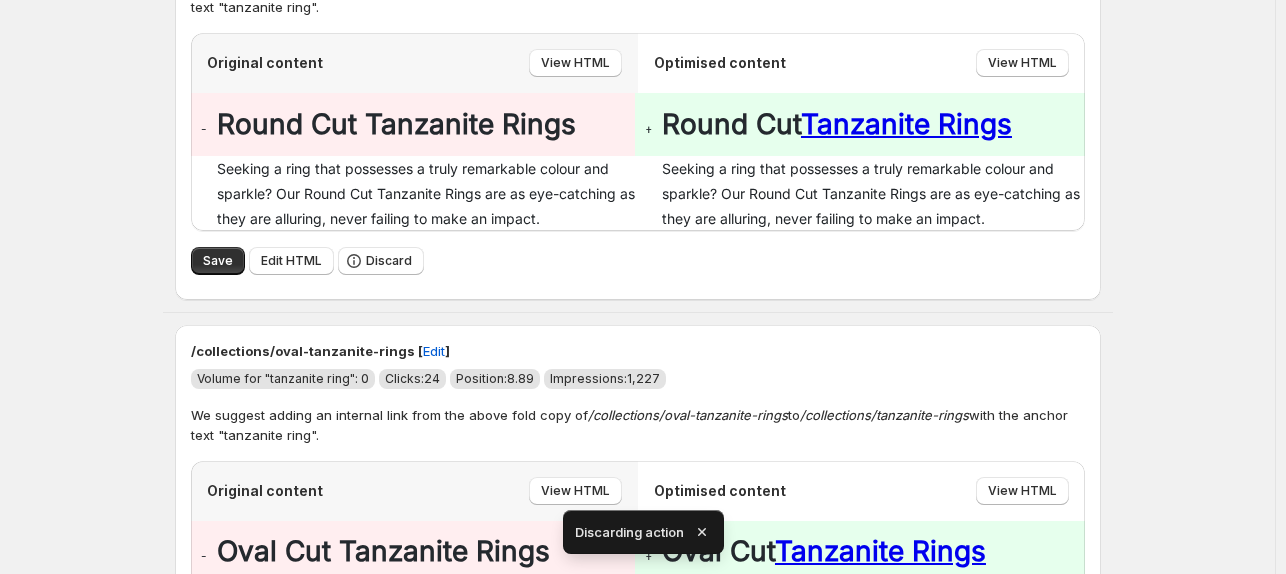 scroll, scrollTop: 0, scrollLeft: 0, axis: both 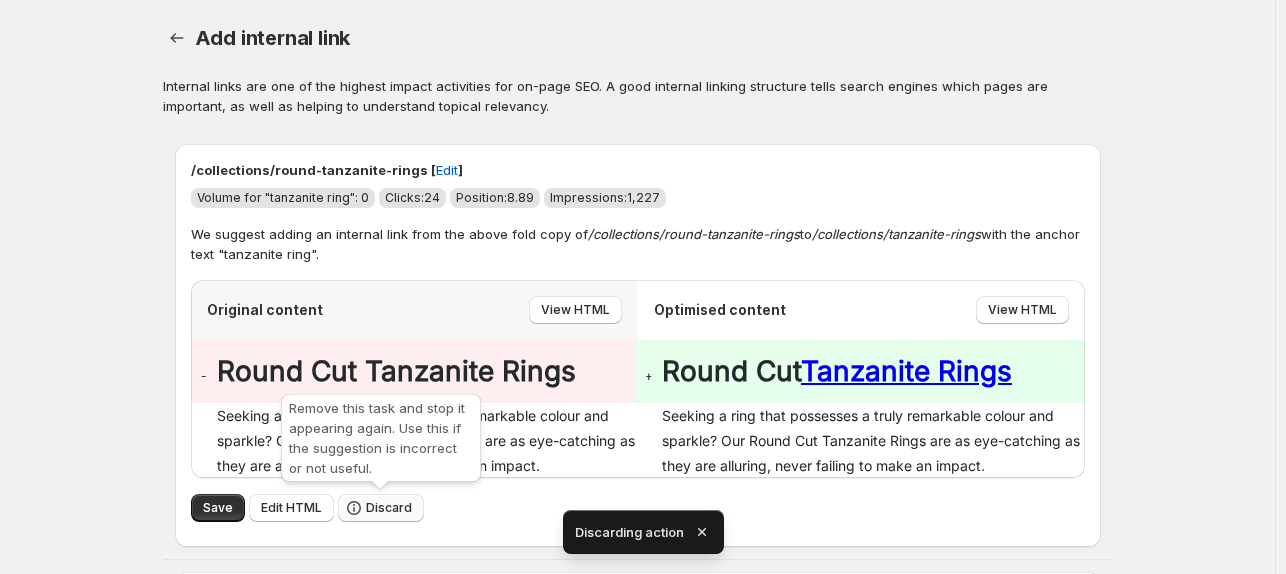 click on "Discard" at bounding box center [389, 508] 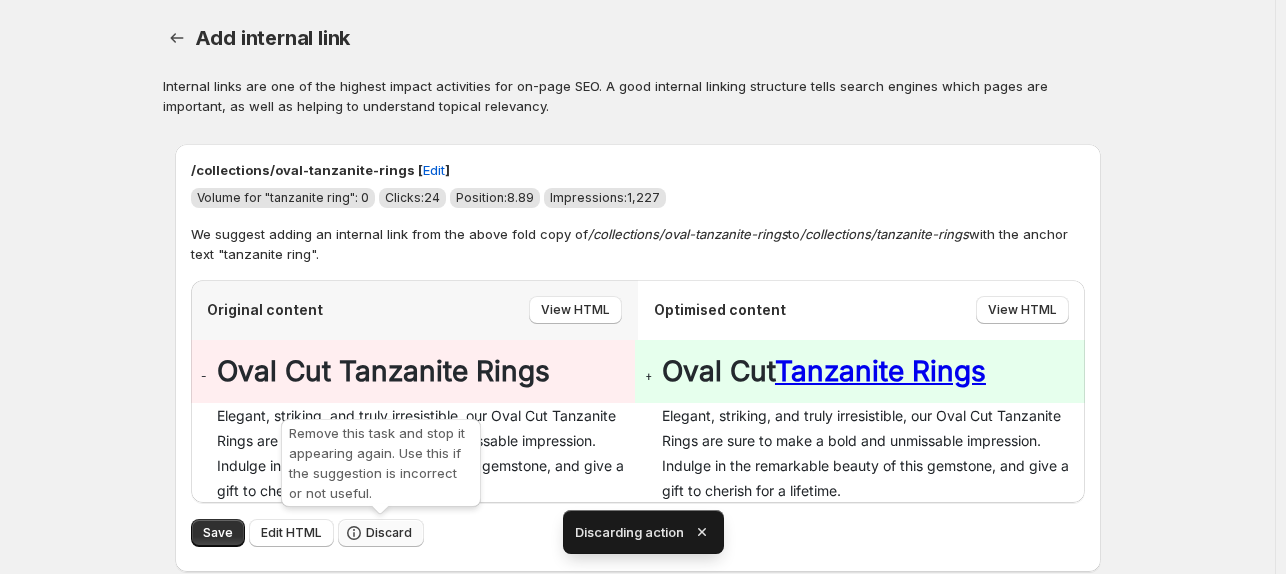click on "Discard" at bounding box center (389, 533) 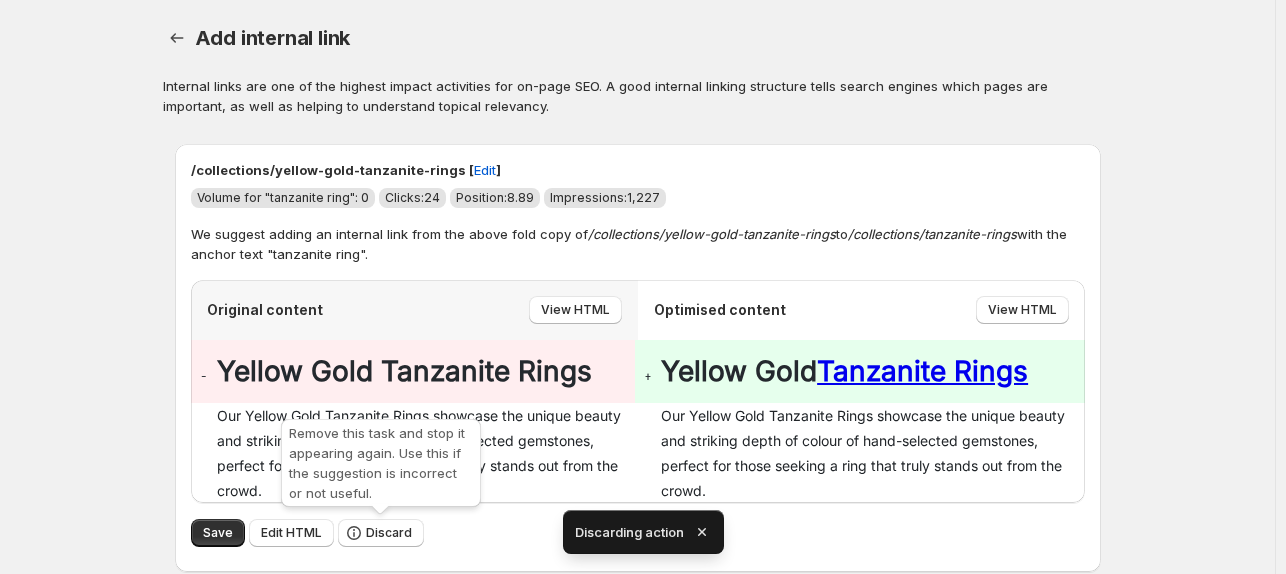 click on "Discard" at bounding box center (389, 533) 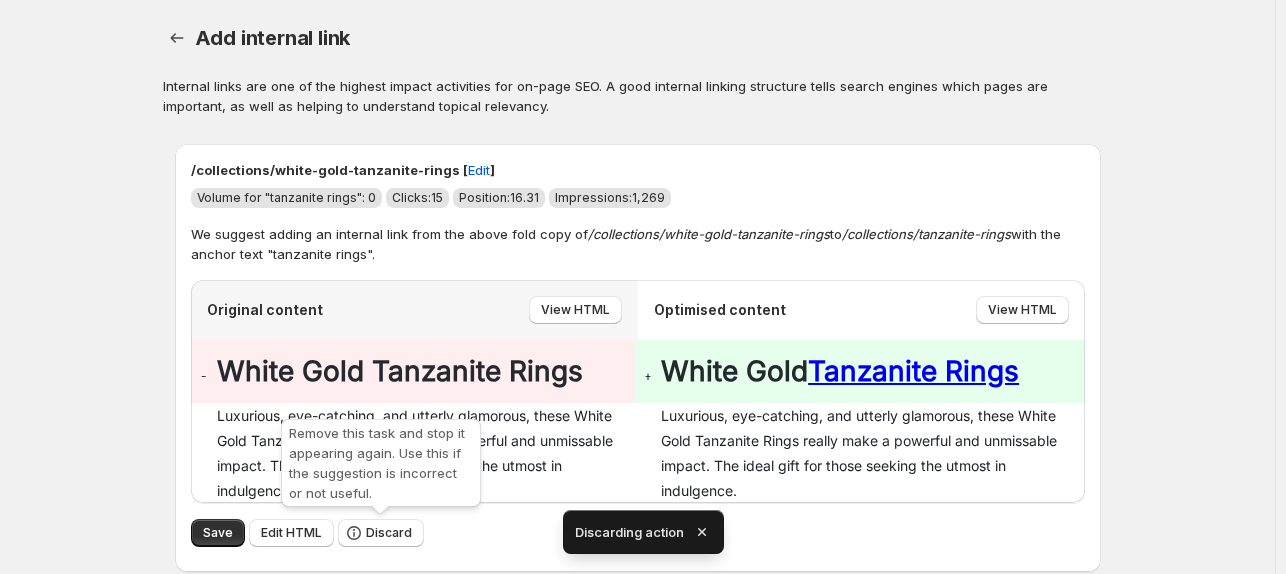 click on "Discard" at bounding box center [389, 533] 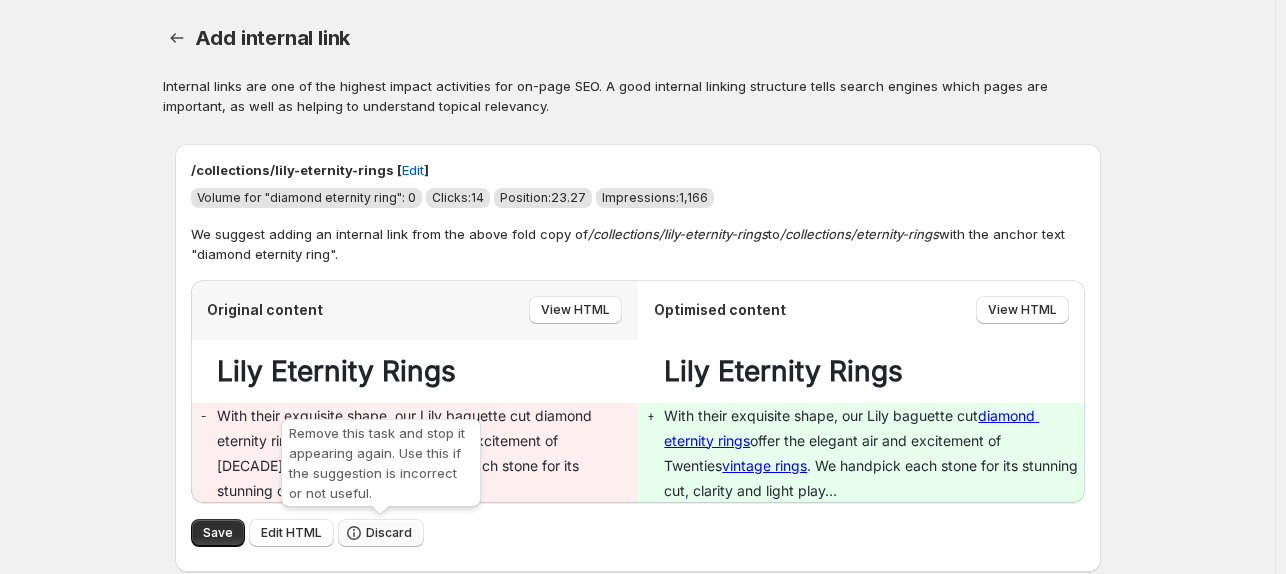 click on "Discard" at bounding box center [389, 533] 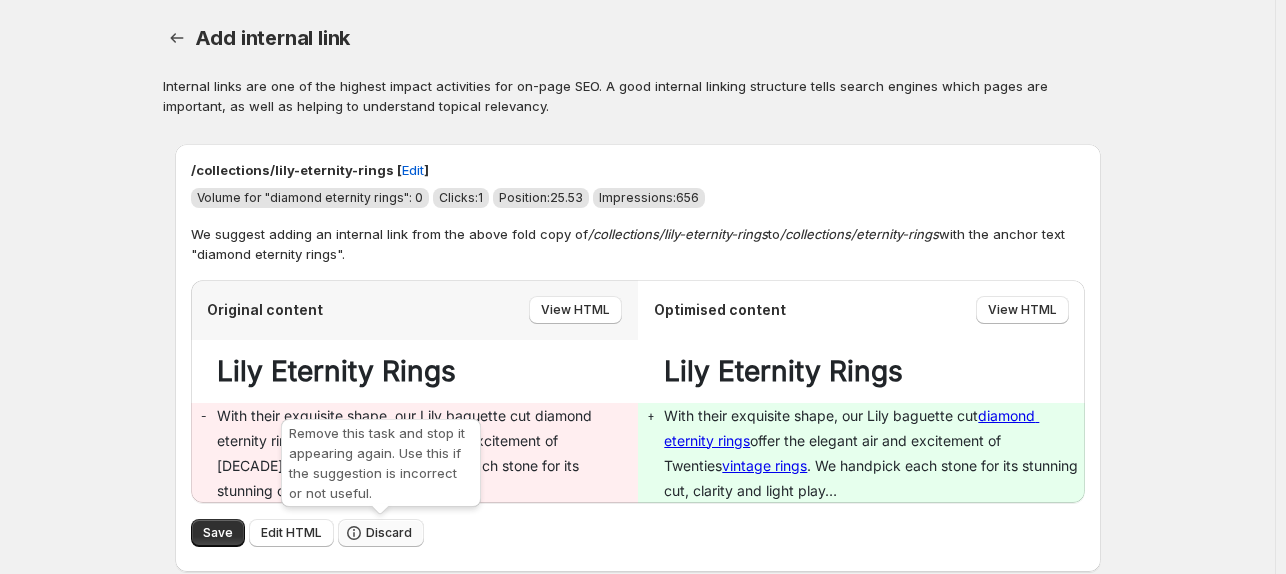 click on "Discard" at bounding box center [389, 533] 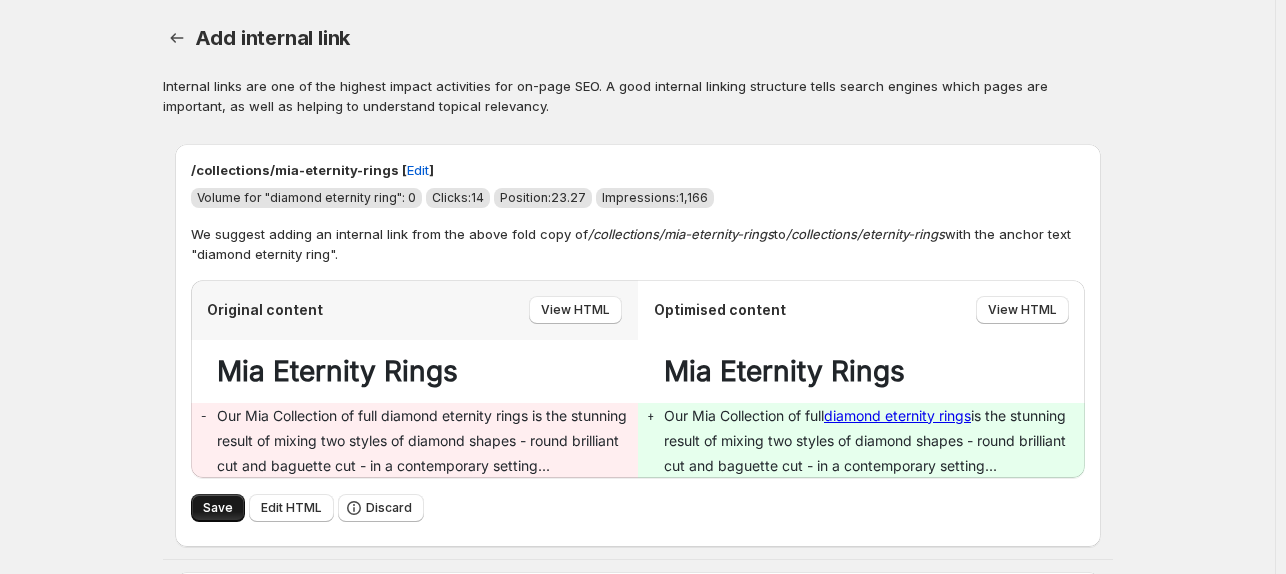click on "Save" at bounding box center [218, 508] 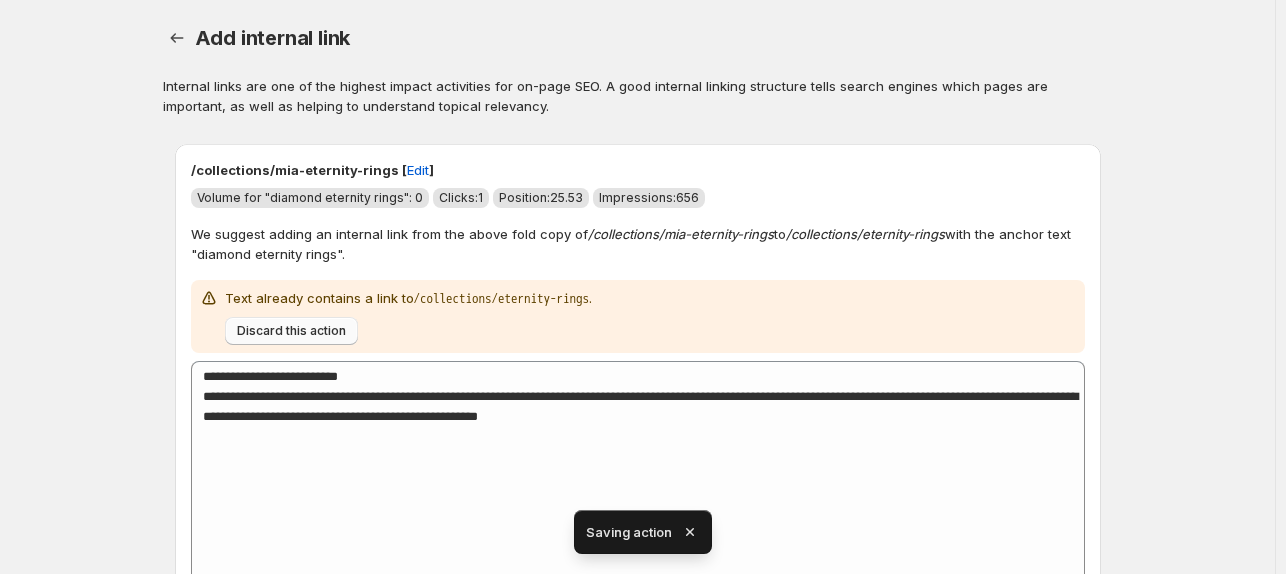click on "Discard this action" at bounding box center (291, 331) 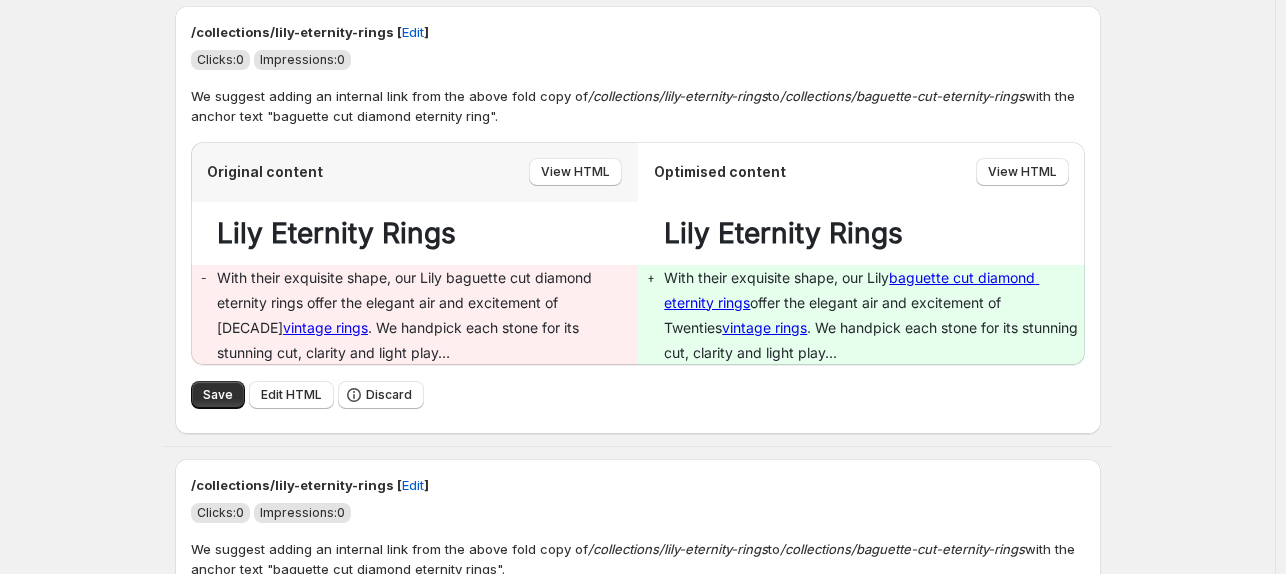 scroll, scrollTop: 144, scrollLeft: 0, axis: vertical 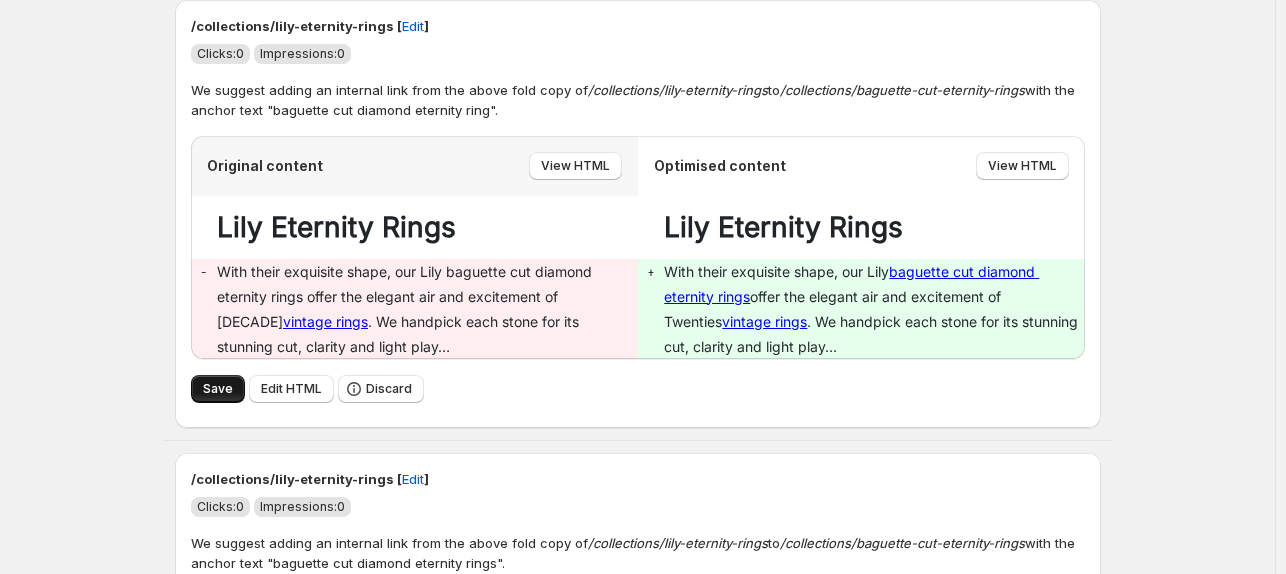 click on "Save" at bounding box center (218, 389) 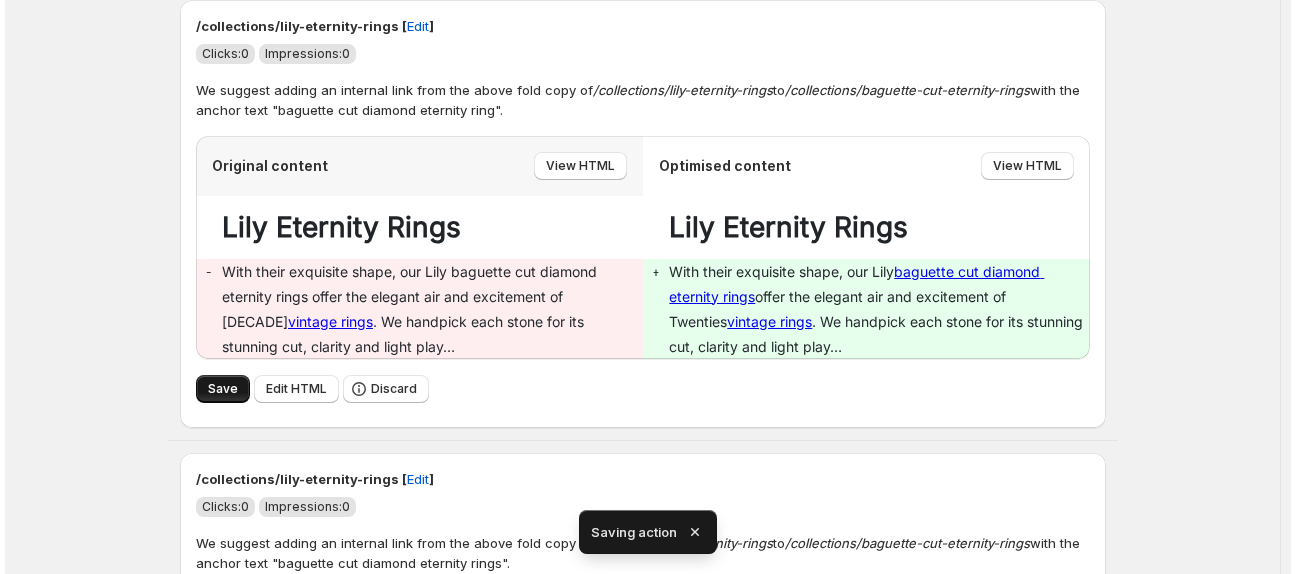 scroll, scrollTop: 0, scrollLeft: 0, axis: both 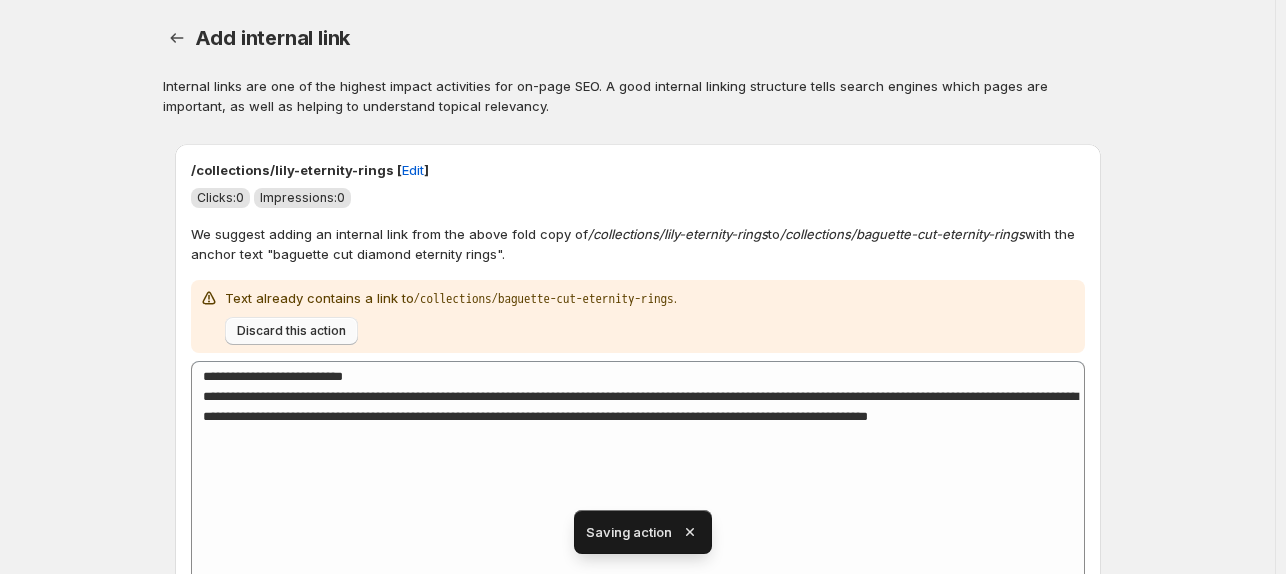 click on "Discard this action" at bounding box center (291, 331) 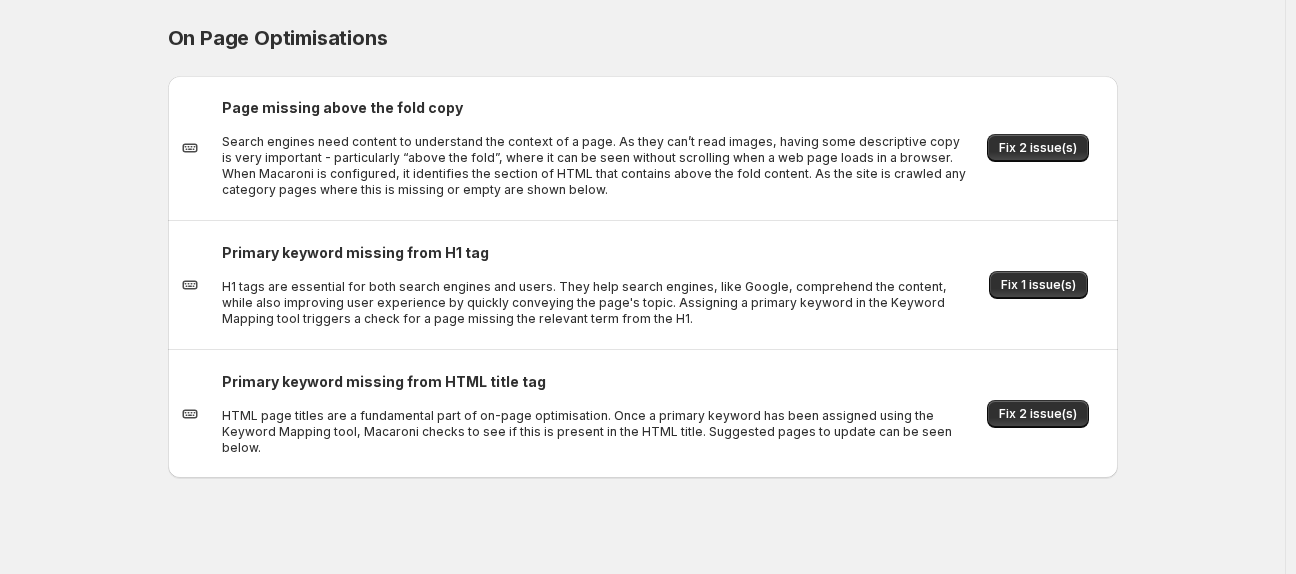 click on "On Page Optimisations. This page is ready On Page Optimisations Page missing above the fold copy Search engines need content to understand the context of a page. As they can’t read images, having some descriptive copy is very important - particularly “above the fold”, where it can be seen without scrolling when a web page loads in a browser. When Macaroni is configured, it identifies the section of HTML that contains above the fold content. As the site is crawled any category pages where this is missing or empty are shown below.  Fix 2 issue(s) Primary keyword missing from H1 tag H1 tags are essential for both search engines and users. They help search engines, like Google, comprehend the content, while also improving user experience by quickly conveying the page's topic. Assigning a primary keyword in the Keyword Mapping tool triggers a check for a page missing the relevant term from the H1. Fix 1 issue(s) Primary keyword missing from HTML title tag Fix 2 issue(s)" at bounding box center (642, 287) 